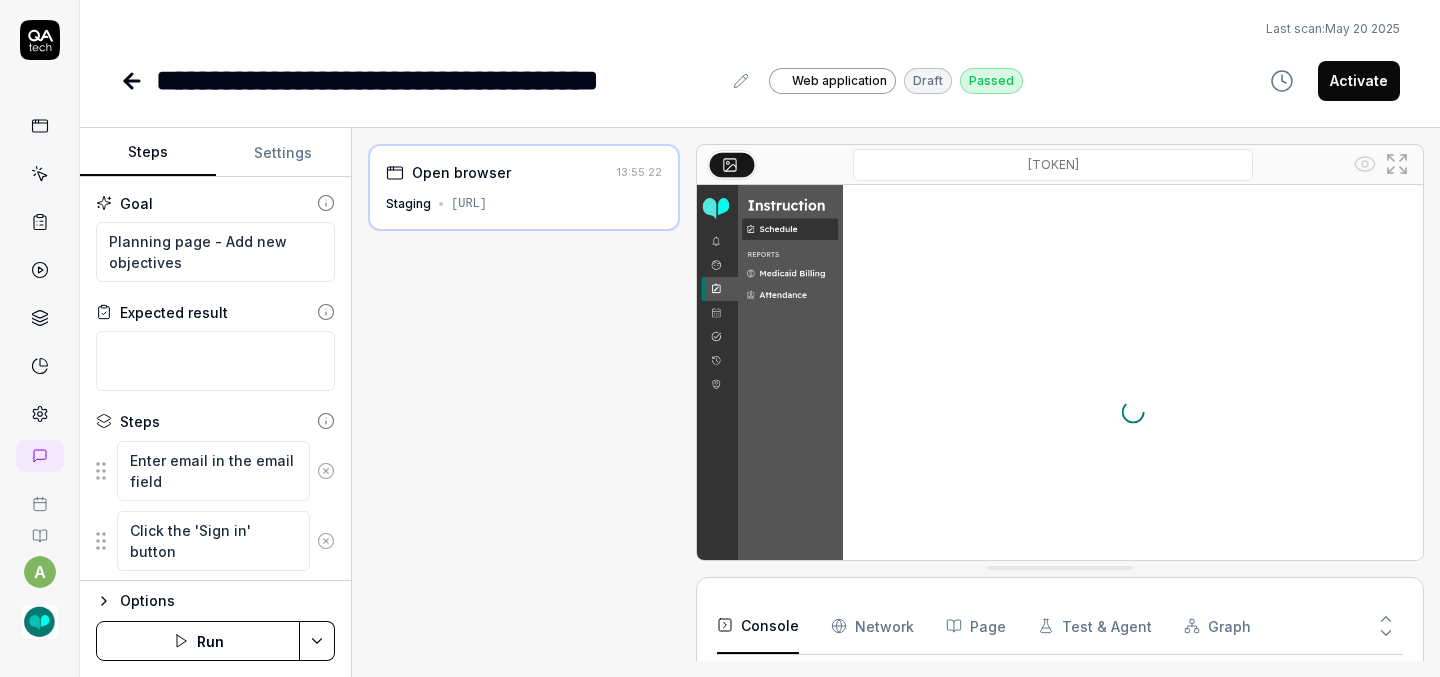 scroll, scrollTop: 0, scrollLeft: 0, axis: both 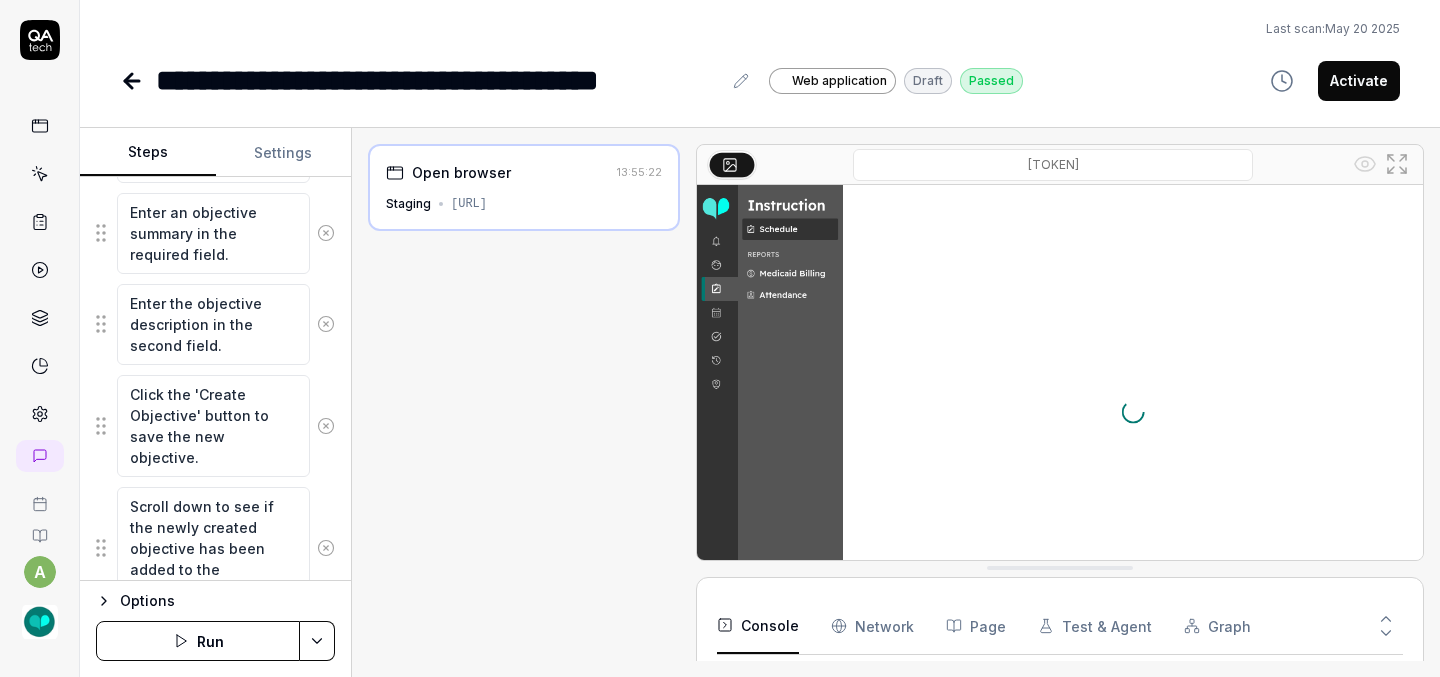 click on "Activate" at bounding box center (1359, 81) 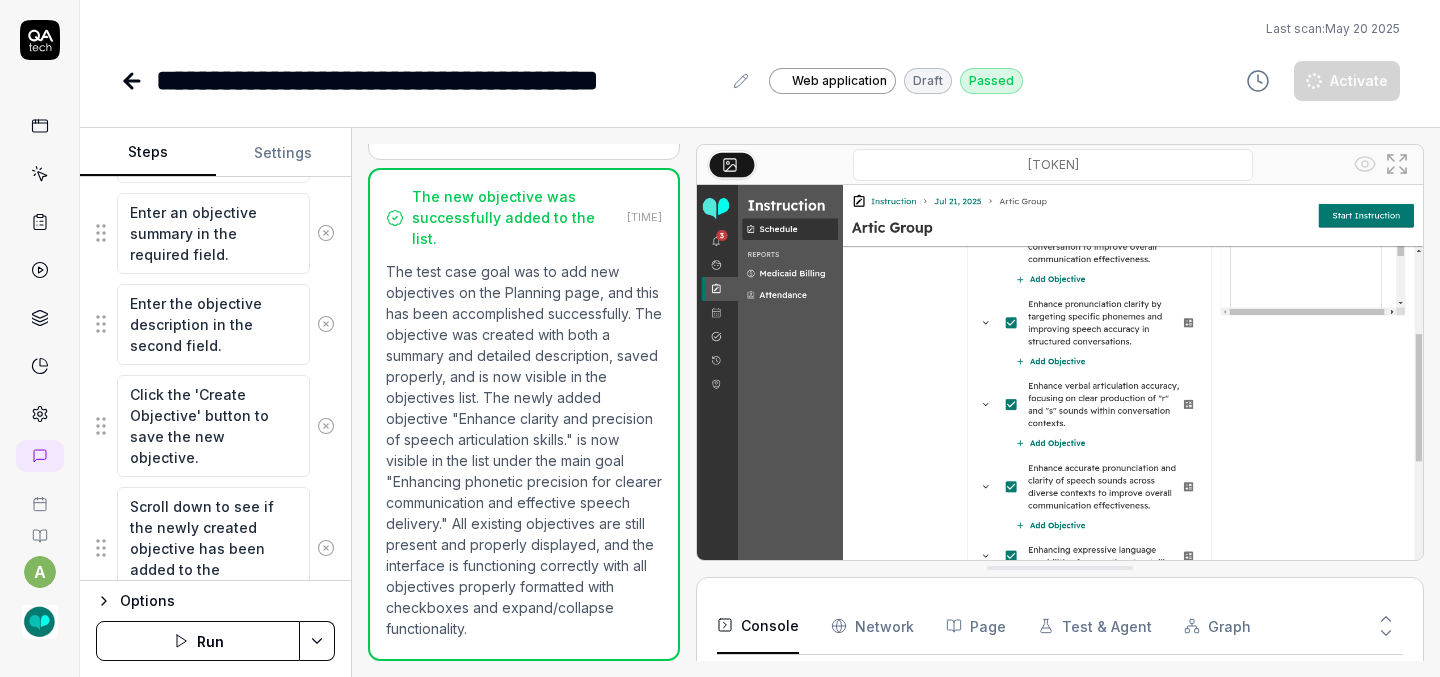 scroll, scrollTop: 741, scrollLeft: 0, axis: vertical 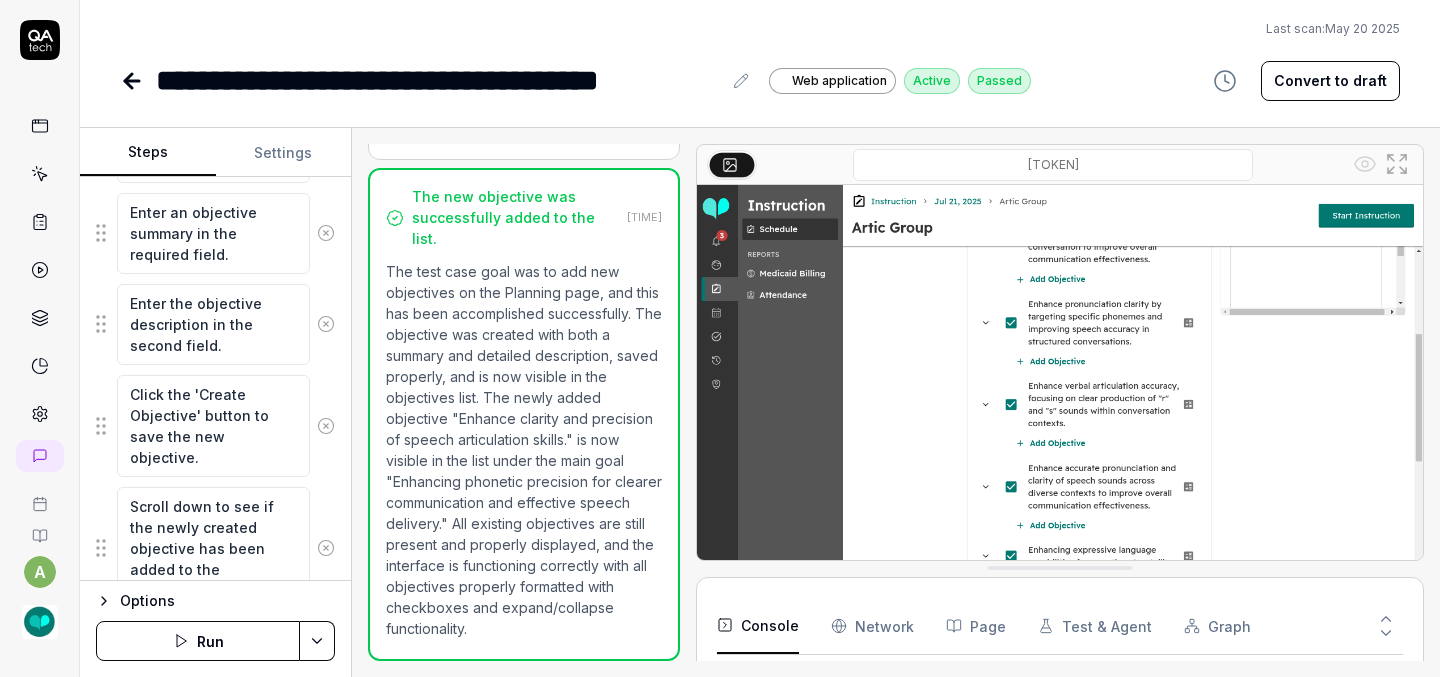 click 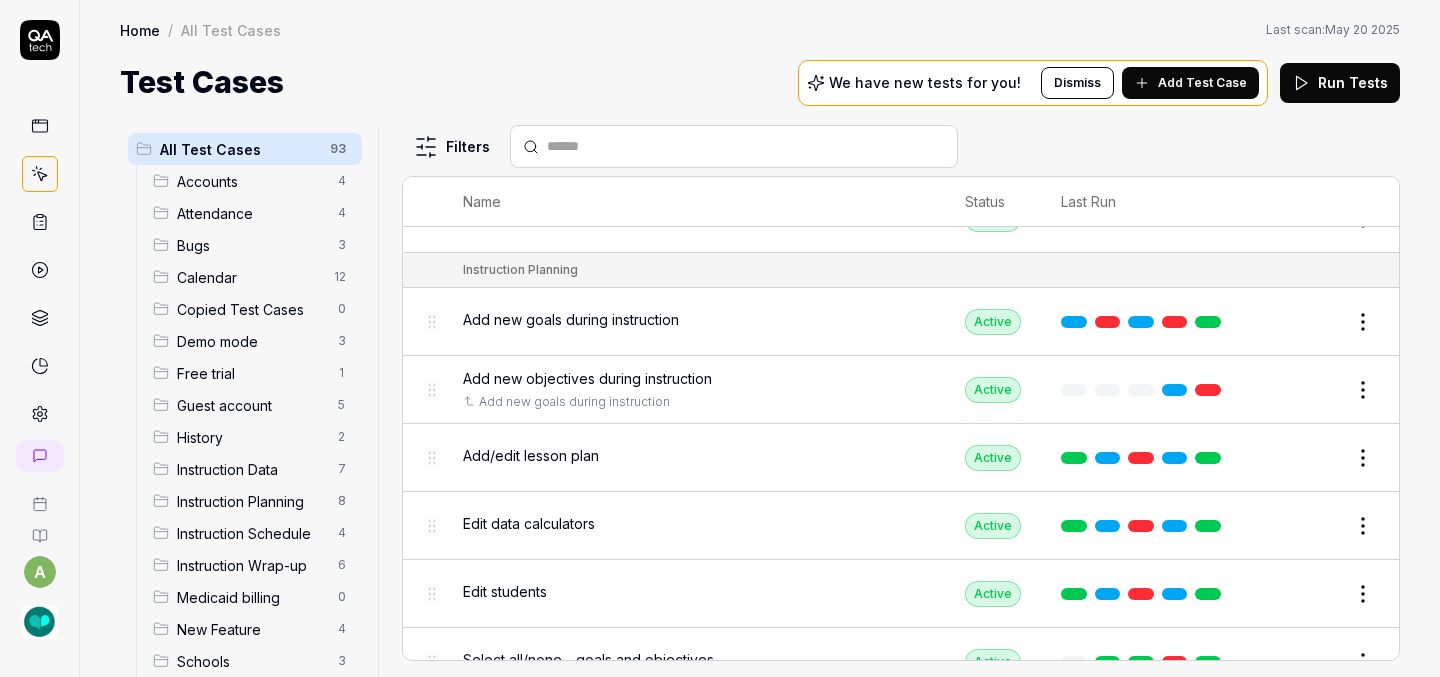 scroll, scrollTop: 3079, scrollLeft: 0, axis: vertical 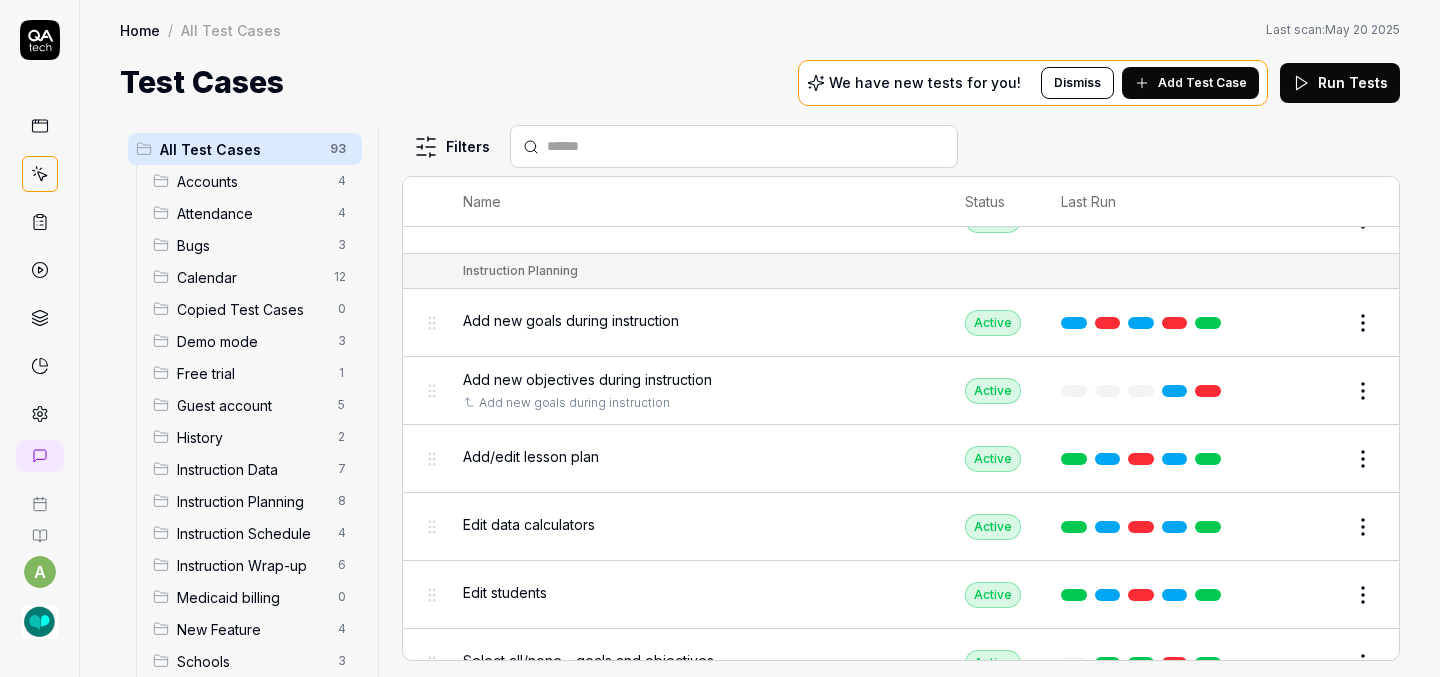 click on "a Home / All Test Cases Home / All Test Cases Last scan: May 20 2025 Test Cases We have new tests for you! Dismiss Add Test Case Run Tests All Test Cases 93 Accounts 4 Attendance 4 Bugs 3 Calendar 12 Copied Test Cases 0 Demo mode 3 Free trial 1 Guest account 5 History 2 Instruction Data 7 Instruction Planning 8 Instruction Schedule 4 Instruction Wrap-up 6 Medicaid billing 0 New Feature 4 Schools 3 Sign Up 1 Students 10 Tasks 6 Teachers 3 Templates 7 Filters Name Status Last Run Accounts Edit user information in the Account Details Active Edit Log in to Kit using valid email and password Active Edit Logout from each page Active Edit Request password reset with valid email address Active Edit Attendance Expand row and scroll down Attendance report Active Edit Export Attendance report Active Edit Search and filter by custom date range Active Edit Search for specific attendance records and view attendance statistics Active Edit Bugs Check page scrolling on each page Active Edit Draft Review Active Edit Calendar" at bounding box center [720, 338] 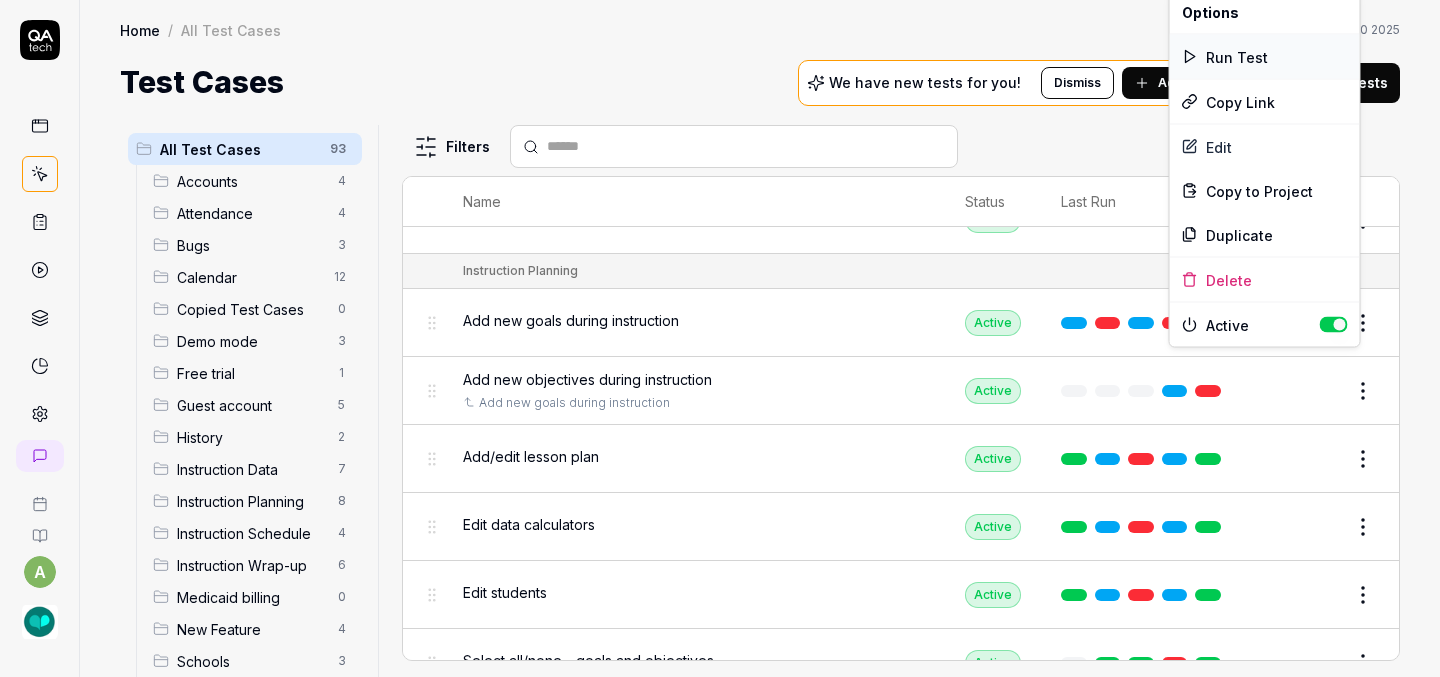 click on "Run Test" at bounding box center (1265, 57) 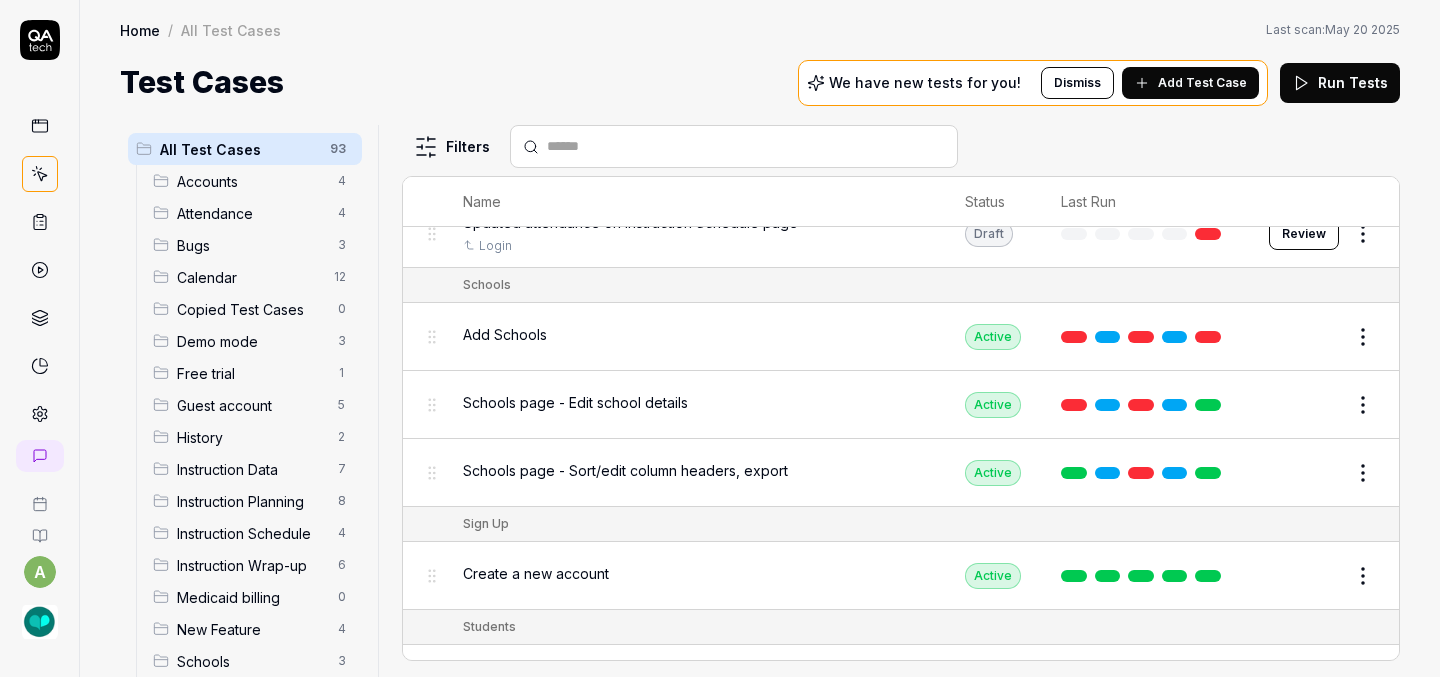 scroll, scrollTop: 4702, scrollLeft: 0, axis: vertical 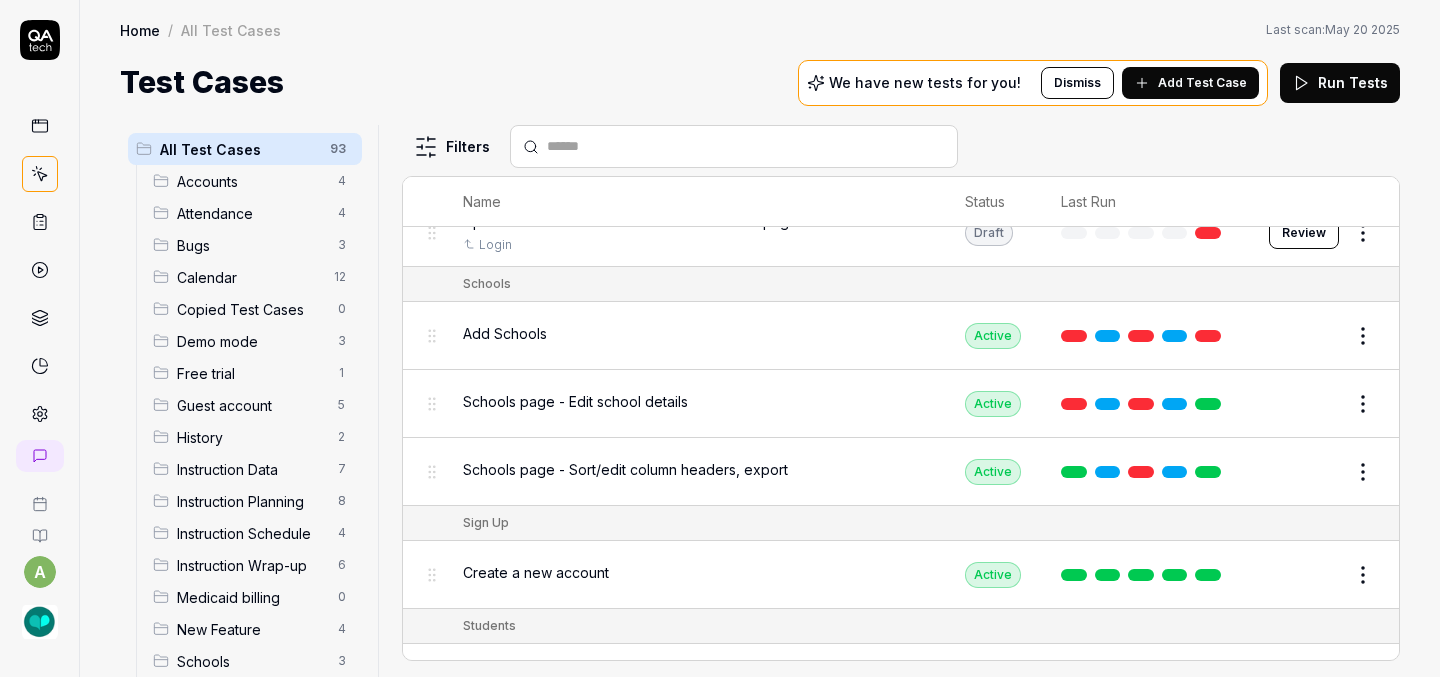 click on "Edit" at bounding box center (1315, 336) 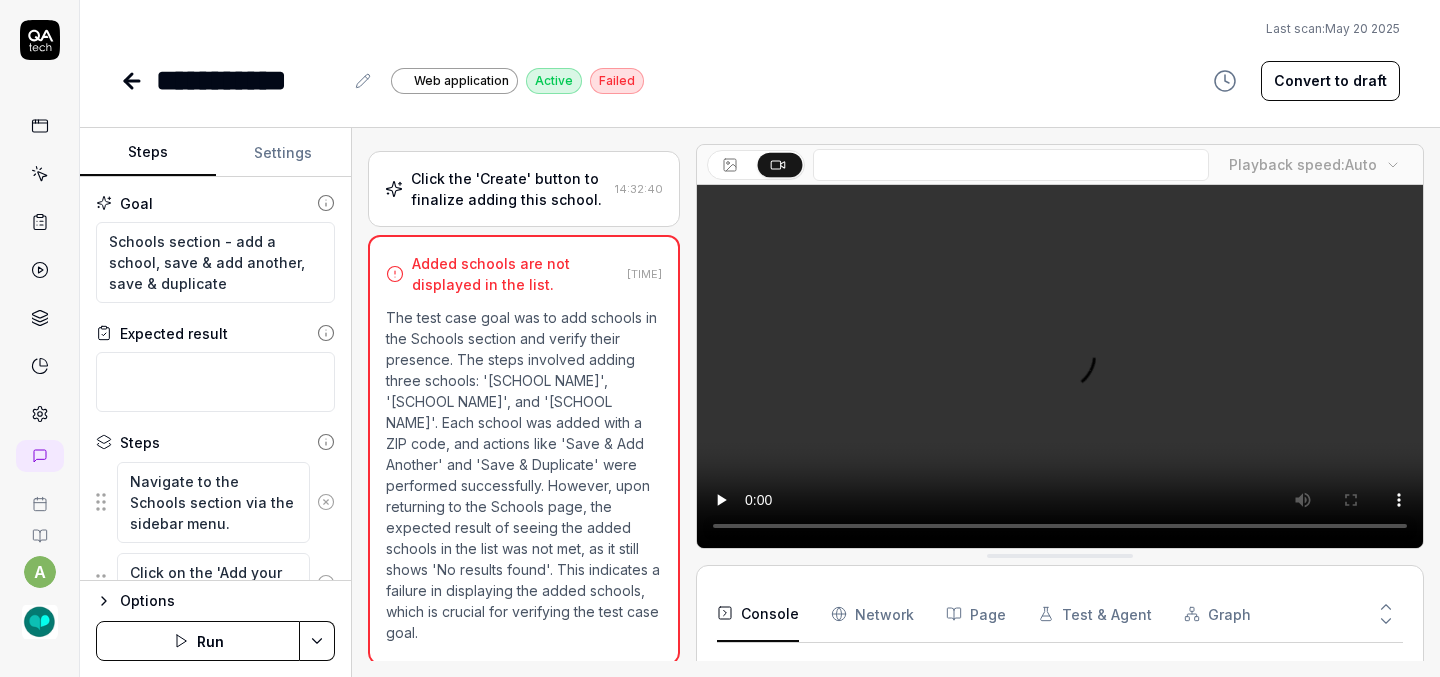 scroll, scrollTop: 1161, scrollLeft: 0, axis: vertical 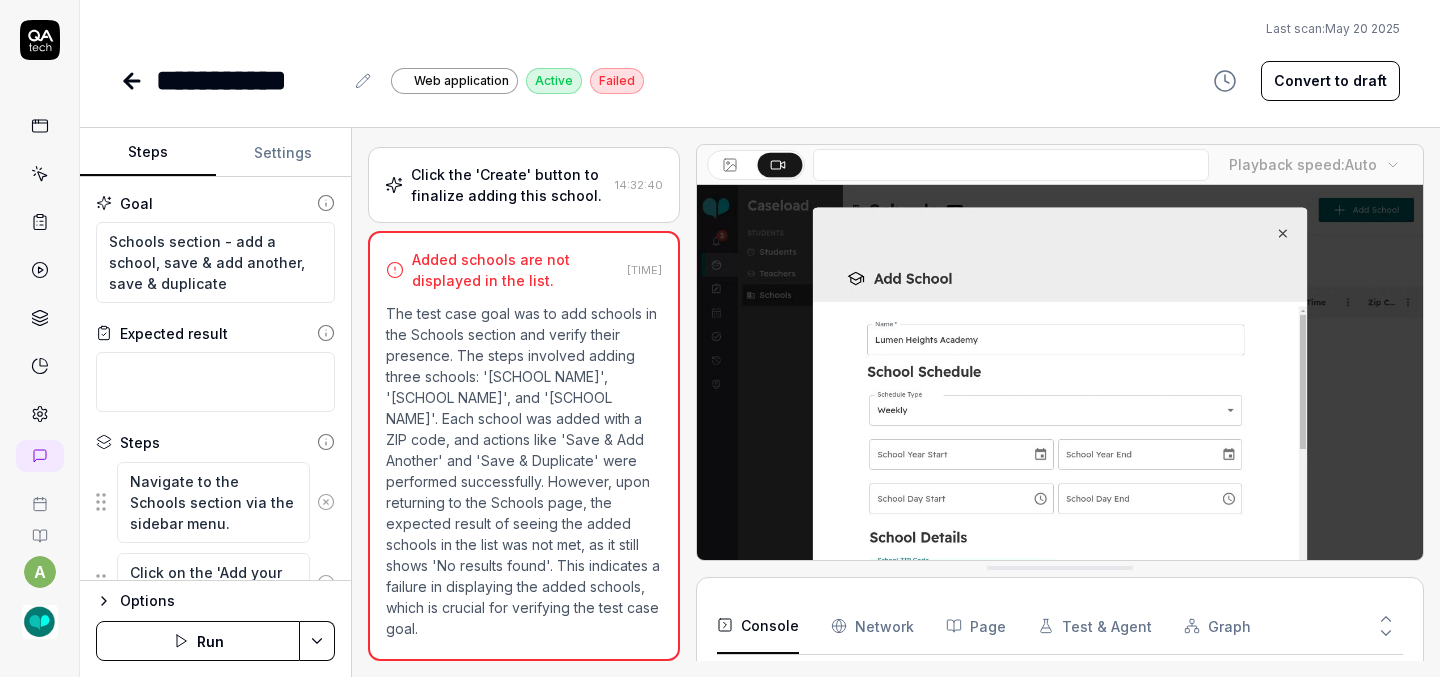 click on "Convert to draft" at bounding box center (1330, 81) 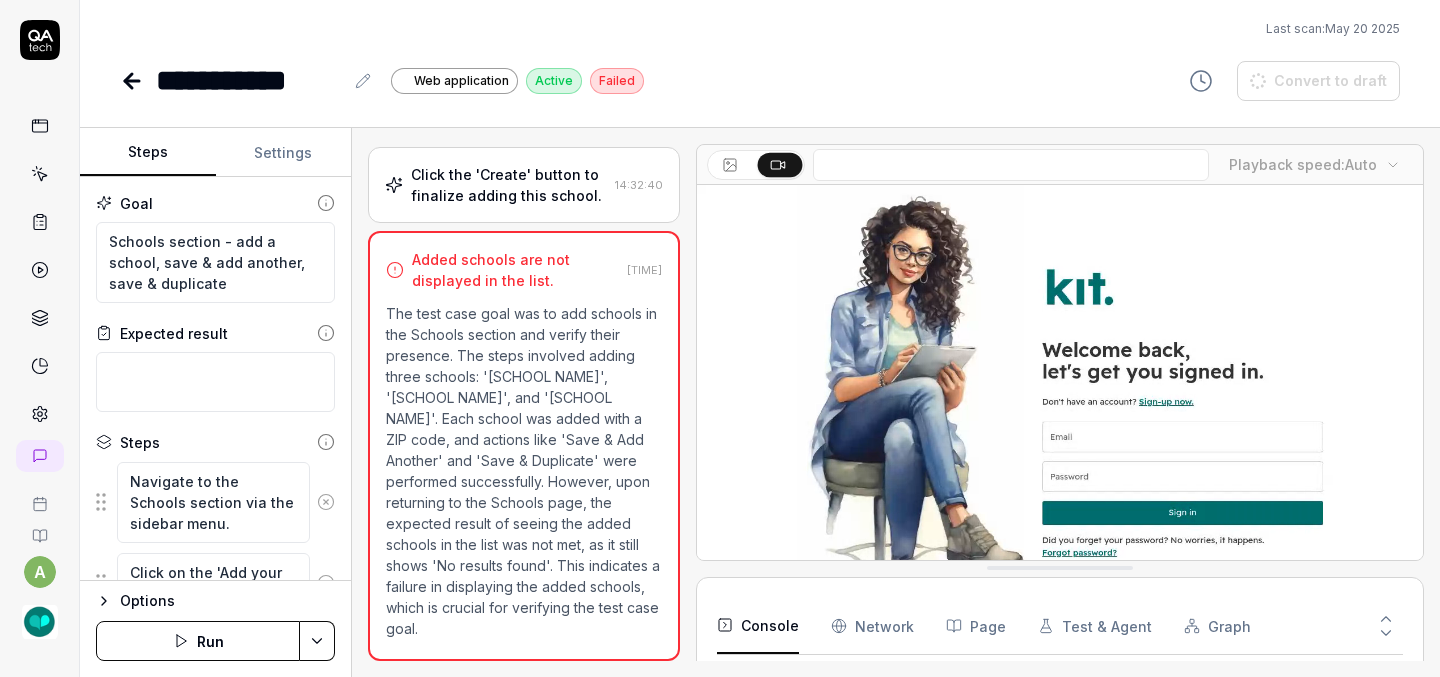 click on "Run" at bounding box center (198, 641) 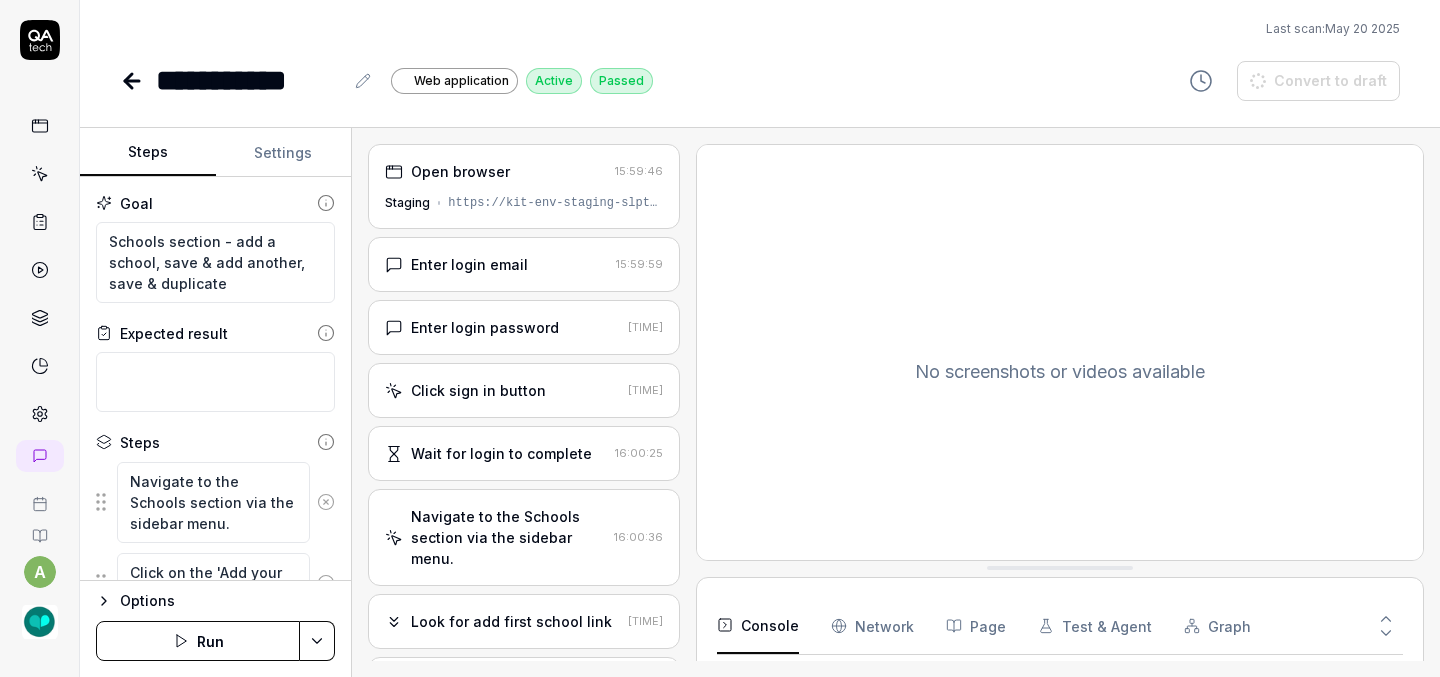 scroll, scrollTop: 76, scrollLeft: 0, axis: vertical 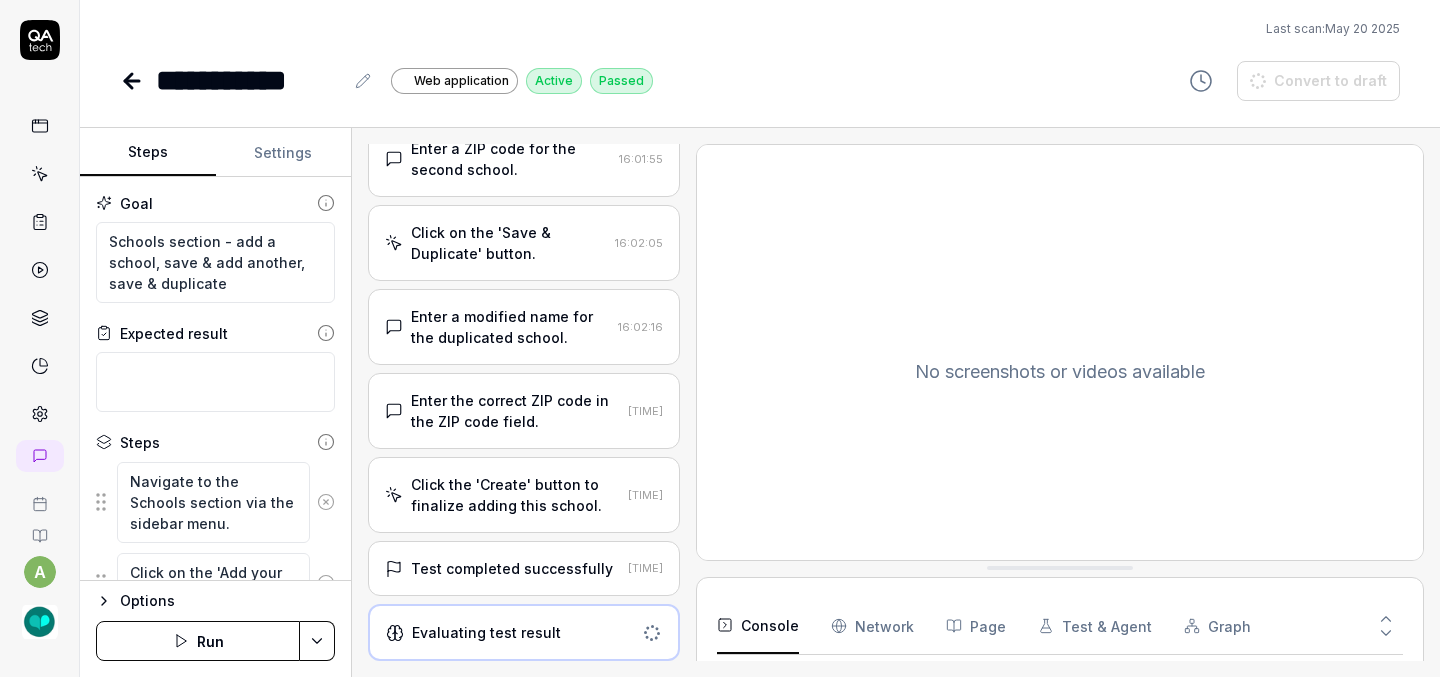 type on "*" 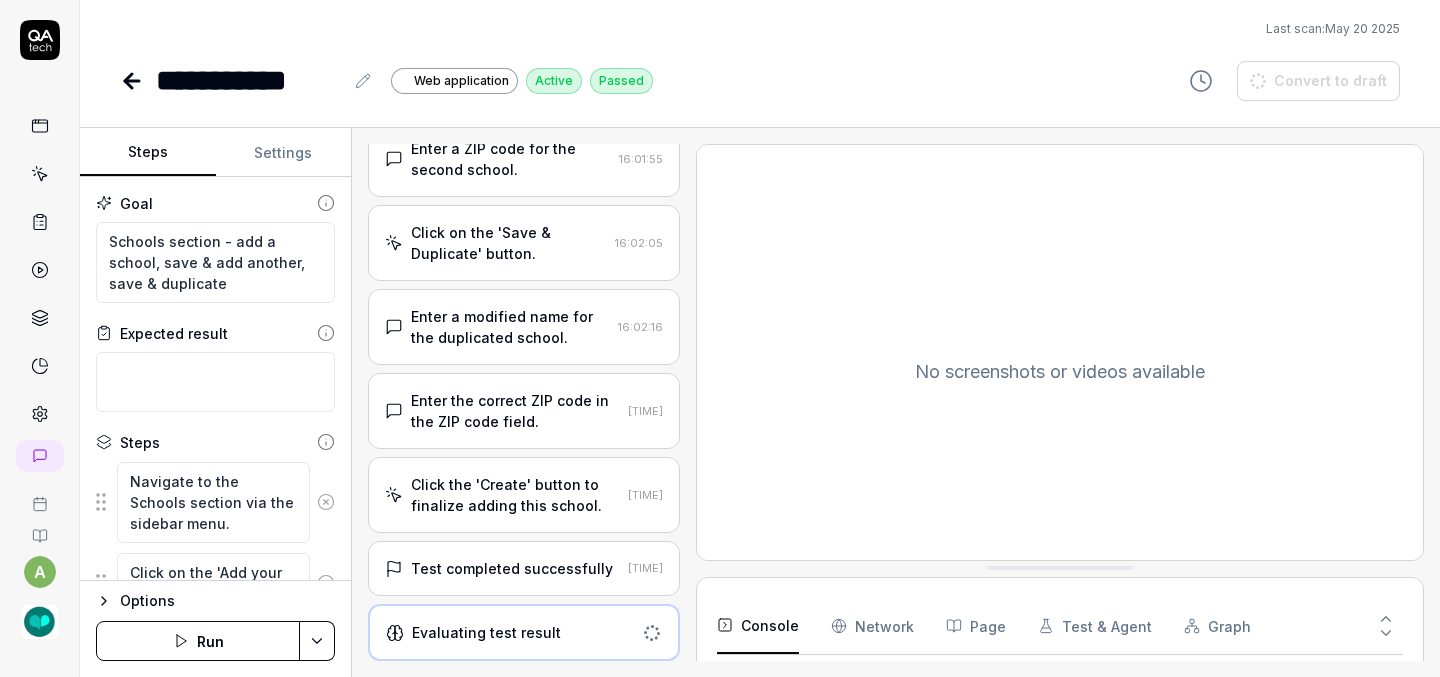 scroll, scrollTop: 98, scrollLeft: 0, axis: vertical 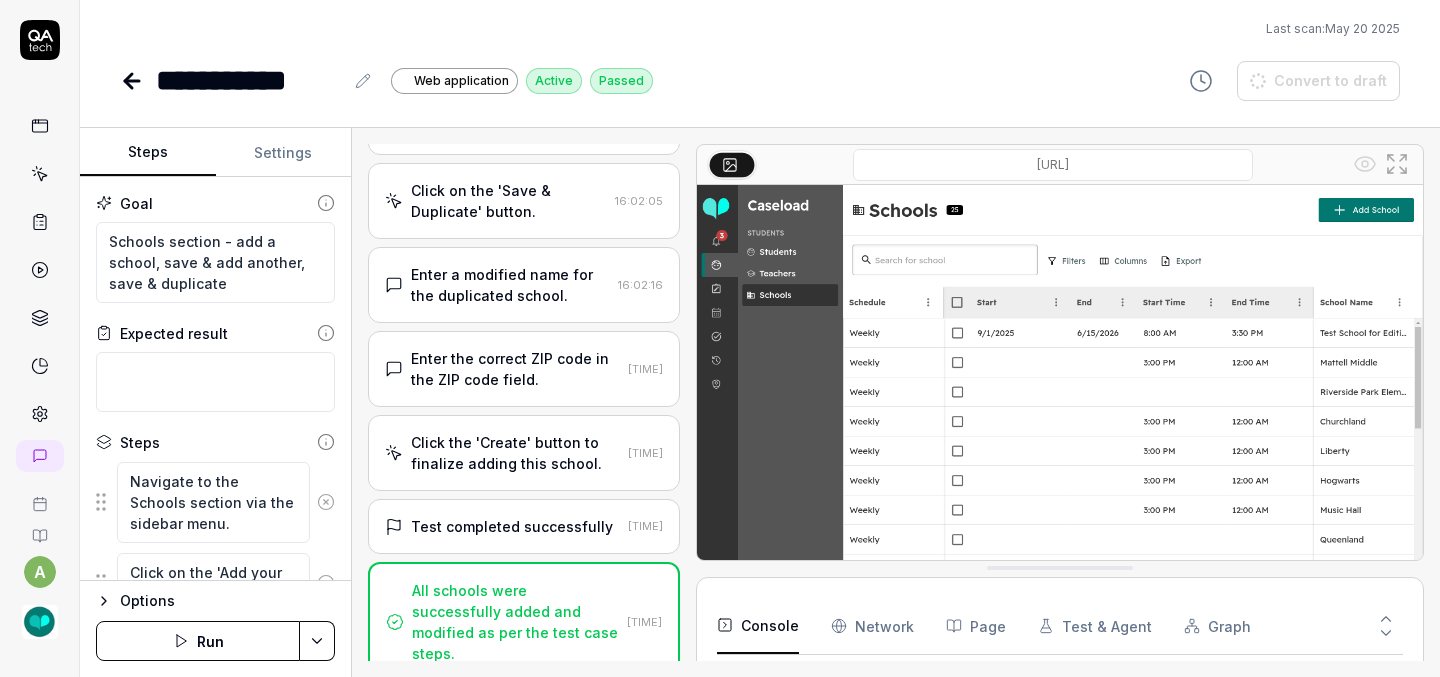 click 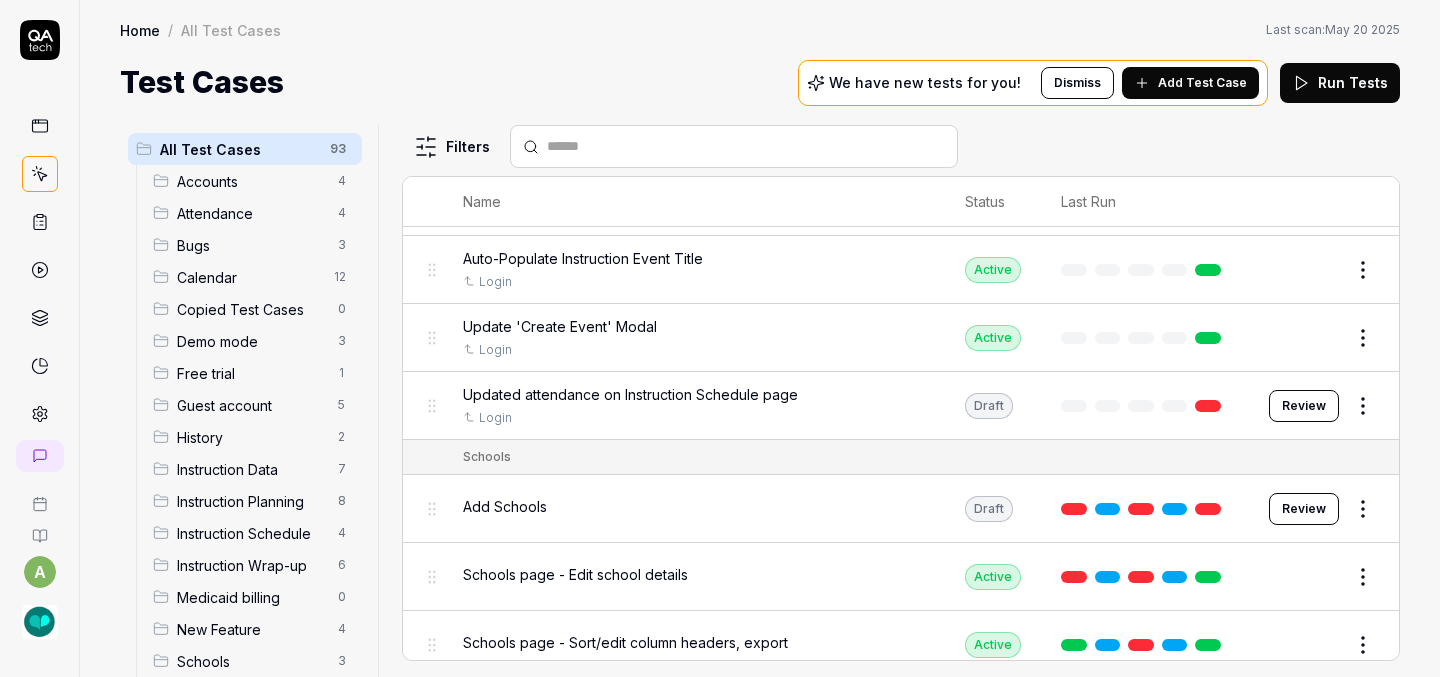 scroll, scrollTop: 4555, scrollLeft: 0, axis: vertical 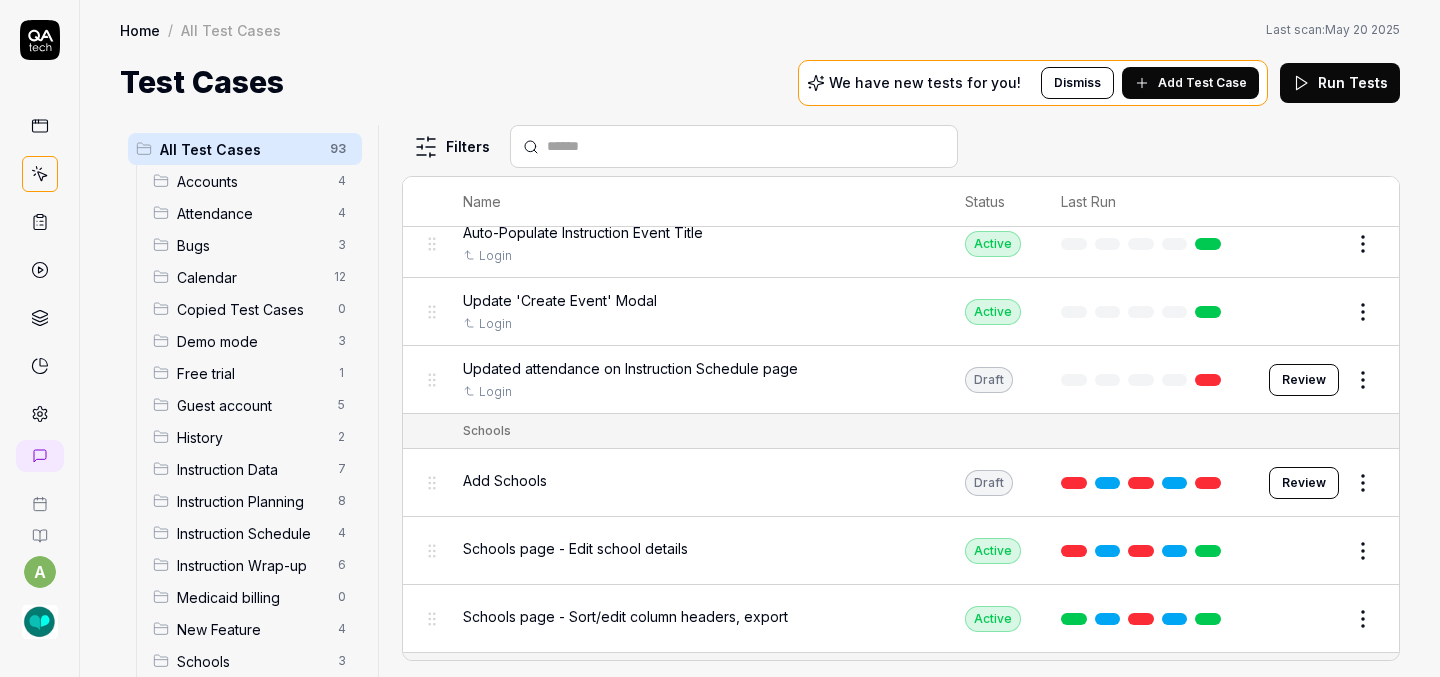click on "a Home / All Test Cases Home / All Test Cases Last scan: May 20 2025 Test Cases We have new tests for you! Dismiss Add Test Case Run Tests All Test Cases 93 Accounts 4 Attendance 4 Bugs 3 Calendar 12 Copied Test Cases 0 Demo mode 3 Free trial 1 Guest account 5 History 2 Instruction Data 7 Instruction Planning 8 Instruction Schedule 4 Instruction Wrap-up 6 Medicaid billing 0 New Feature 4 Schools 3 Sign Up 1 Students 10 Tasks 6 Teachers 3 Templates 7 Filters Name Status Last Run Accounts Edit user information in the Account Details Active Edit Log in to Kit using valid email and password Active Edit Logout from each page Active Edit Request password reset with valid email address Active Edit Attendance Expand row and scroll down Attendance report Active Edit Export Attendance report Active Edit Search and filter by custom date range Active Edit Search for specific attendance records and view attendance statistics Active Edit Bugs Check page scrolling on each page Active Edit Draft Review Active Edit Calendar" at bounding box center (720, 338) 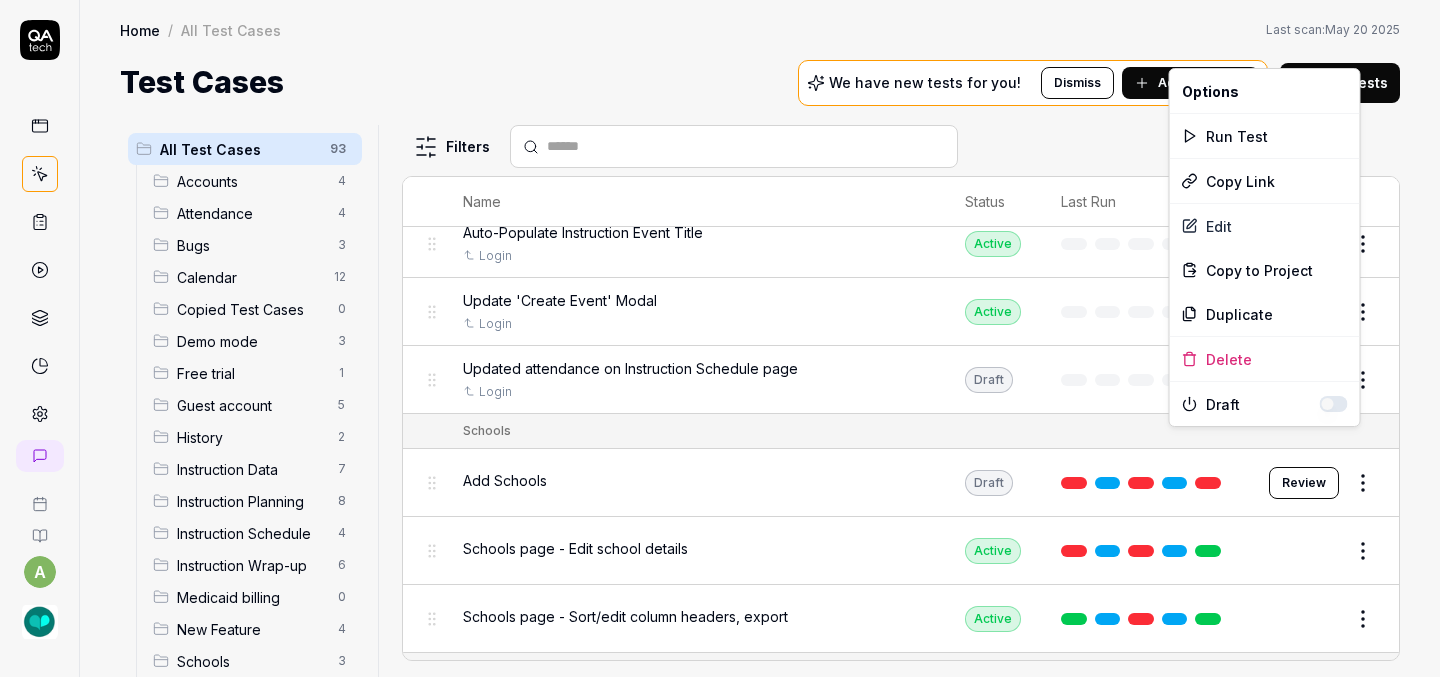 click at bounding box center [1334, 404] 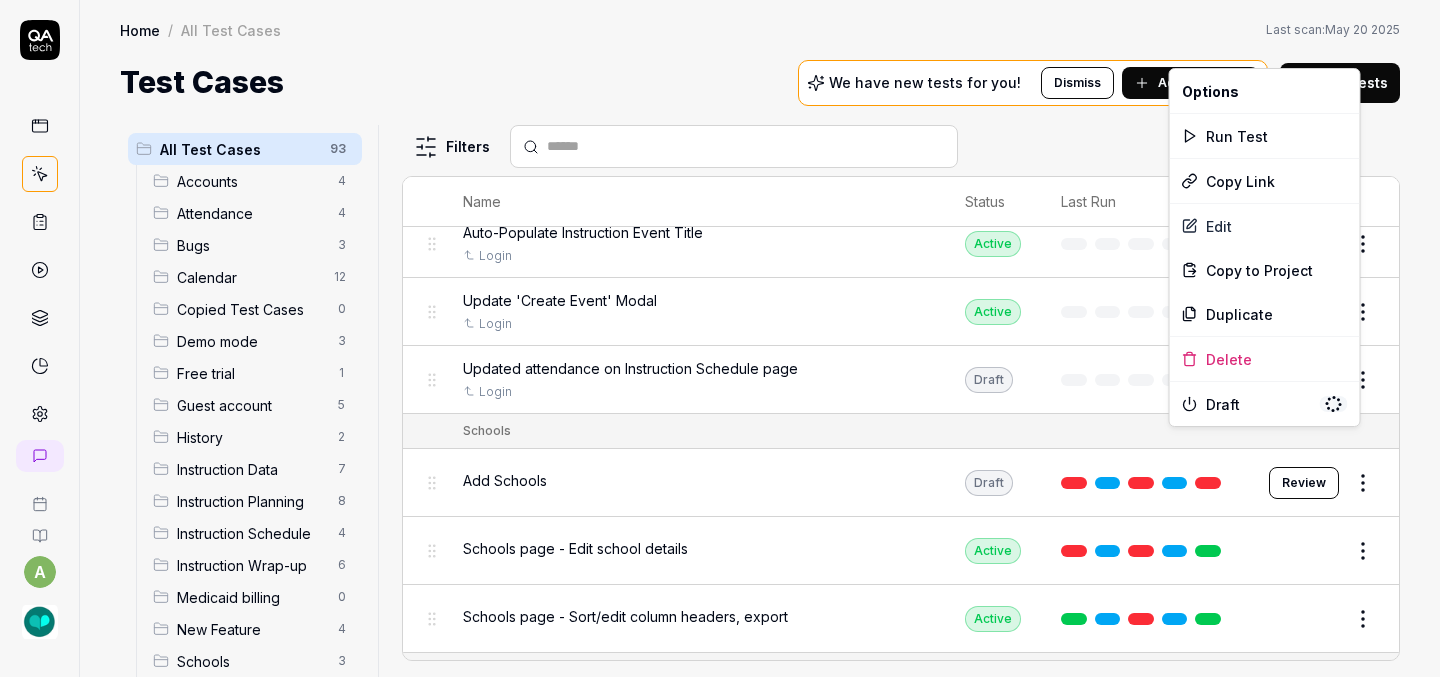 click on "a Home / All Test Cases Home / All Test Cases Last scan: May 20 2025 Test Cases We have new tests for you! Dismiss Add Test Case Run Tests All Test Cases 93 Accounts 4 Attendance 4 Bugs 3 Calendar 12 Copied Test Cases 0 Demo mode 3 Free trial 1 Guest account 5 History 2 Instruction Data 7 Instruction Planning 8 Instruction Schedule 4 Instruction Wrap-up 6 Medicaid billing 0 New Feature 4 Schools 3 Sign Up 1 Students 10 Tasks 6 Teachers 3 Templates 7 Filters Name Status Last Run Accounts Edit user information in the Account Details Active Edit Log in to Kit using valid email and password Active Edit Logout from each page Active Edit Request password reset with valid email address Active Edit Attendance Expand row and scroll down Attendance report Active Edit Export Attendance report Active Edit Search and filter by custom date range Active Edit Search for specific attendance records and view attendance statistics Active Edit Bugs Check page scrolling on each page Active Edit Draft Review Active Edit Calendar" at bounding box center (720, 338) 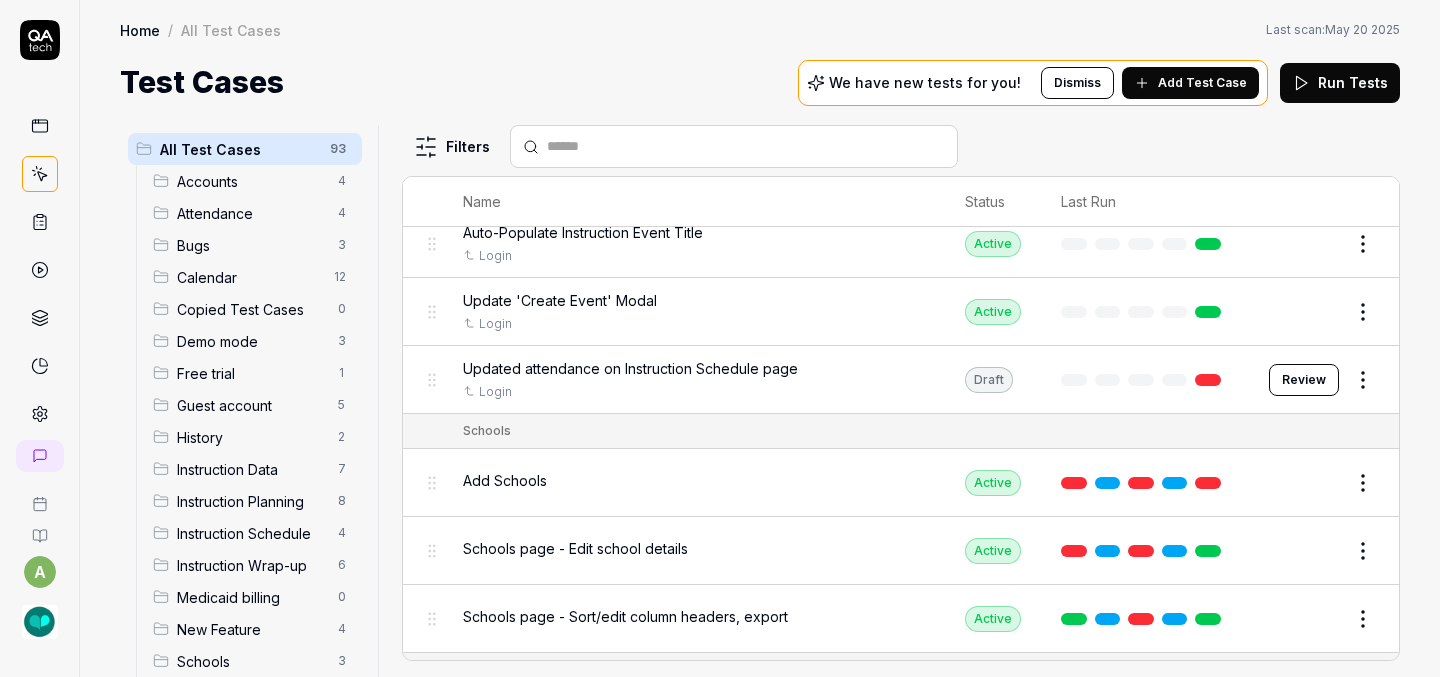 click on "a Home / All Test Cases Home / All Test Cases Last scan: May 20 2025 Test Cases We have new tests for you! Dismiss Add Test Case Run Tests All Test Cases 93 Accounts 4 Attendance 4 Bugs 3 Calendar 12 Copied Test Cases 0 Demo mode 3 Free trial 1 Guest account 5 History 2 Instruction Data 7 Instruction Planning 8 Instruction Schedule 4 Instruction Wrap-up 6 Medicaid billing 0 New Feature 4 Schools 3 Sign Up 1 Students 10 Tasks 6 Teachers 3 Templates 7 Filters Name Status Last Run Accounts Edit user information in the Account Details Active Edit Log in to Kit using valid email and password Active Edit Logout from each page Active Edit Request password reset with valid email address Active Edit Attendance Expand row and scroll down Attendance report Active Edit Export Attendance report Active Edit Search and filter by custom date range Active Edit Search for specific attendance records and view attendance statistics Active Edit Bugs Check page scrolling on each page Active Edit Draft Review Active Edit Calendar" at bounding box center [720, 338] 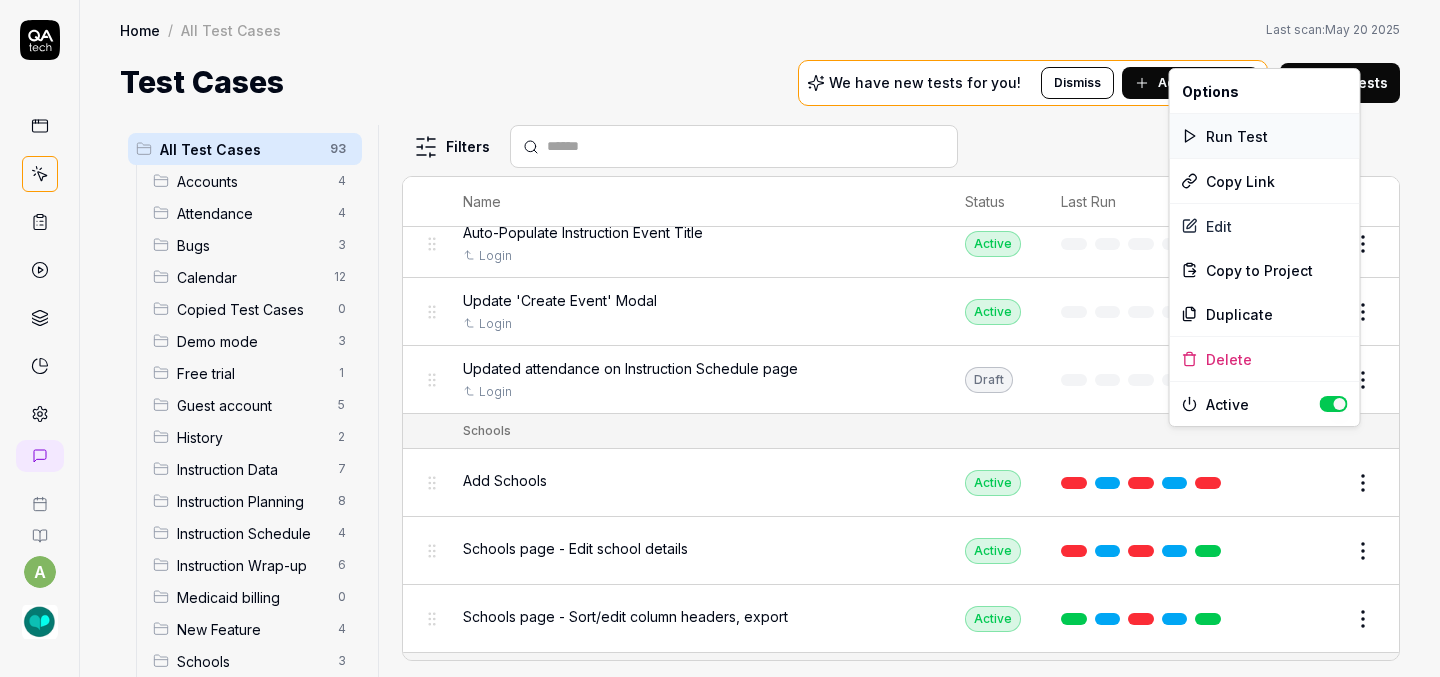 click on "Run Test" at bounding box center (1265, 136) 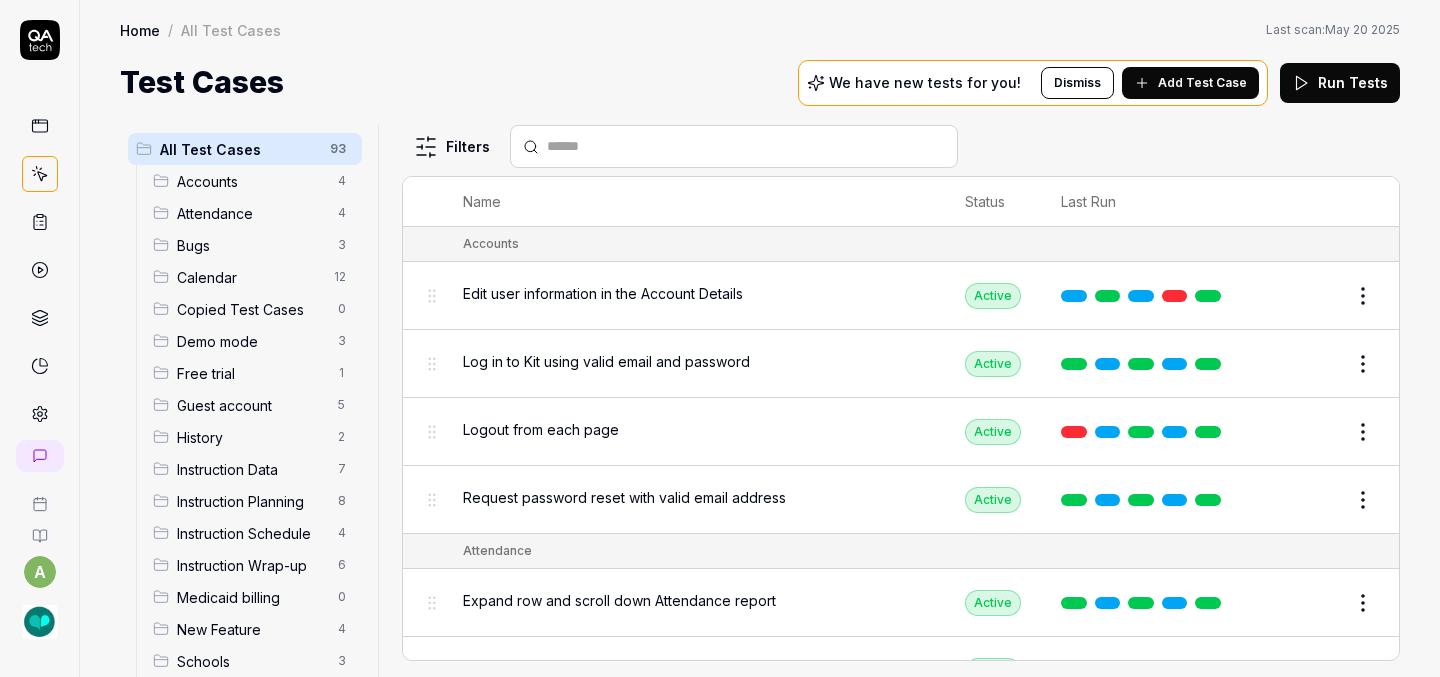 scroll, scrollTop: 0, scrollLeft: 0, axis: both 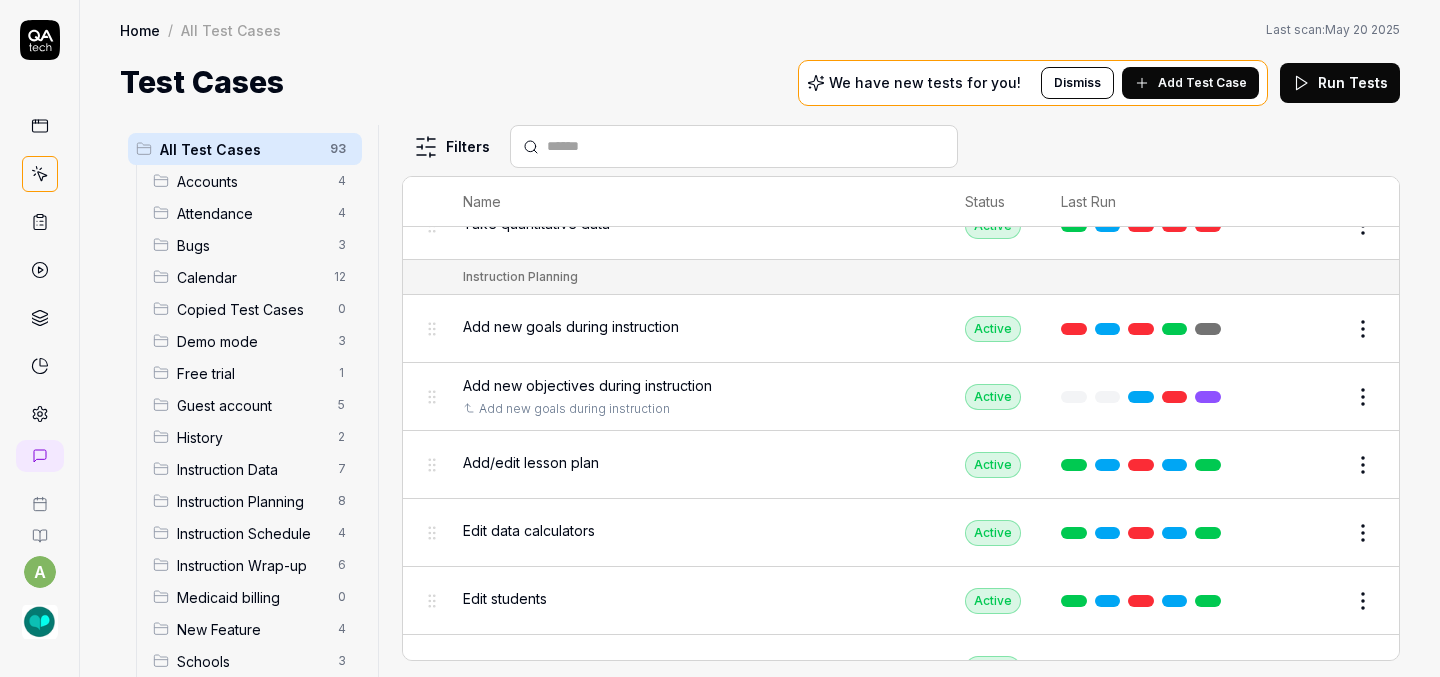 click on "Edit" at bounding box center [1315, 329] 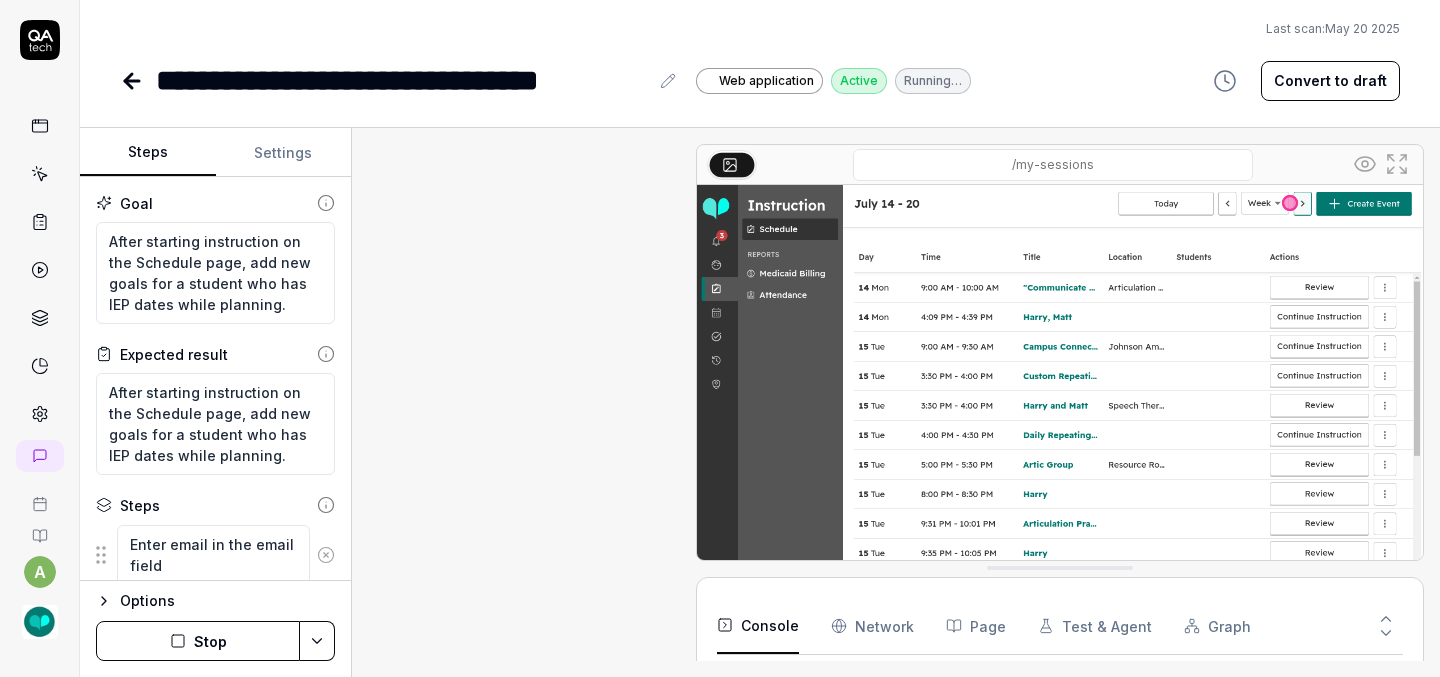 scroll, scrollTop: 98, scrollLeft: 0, axis: vertical 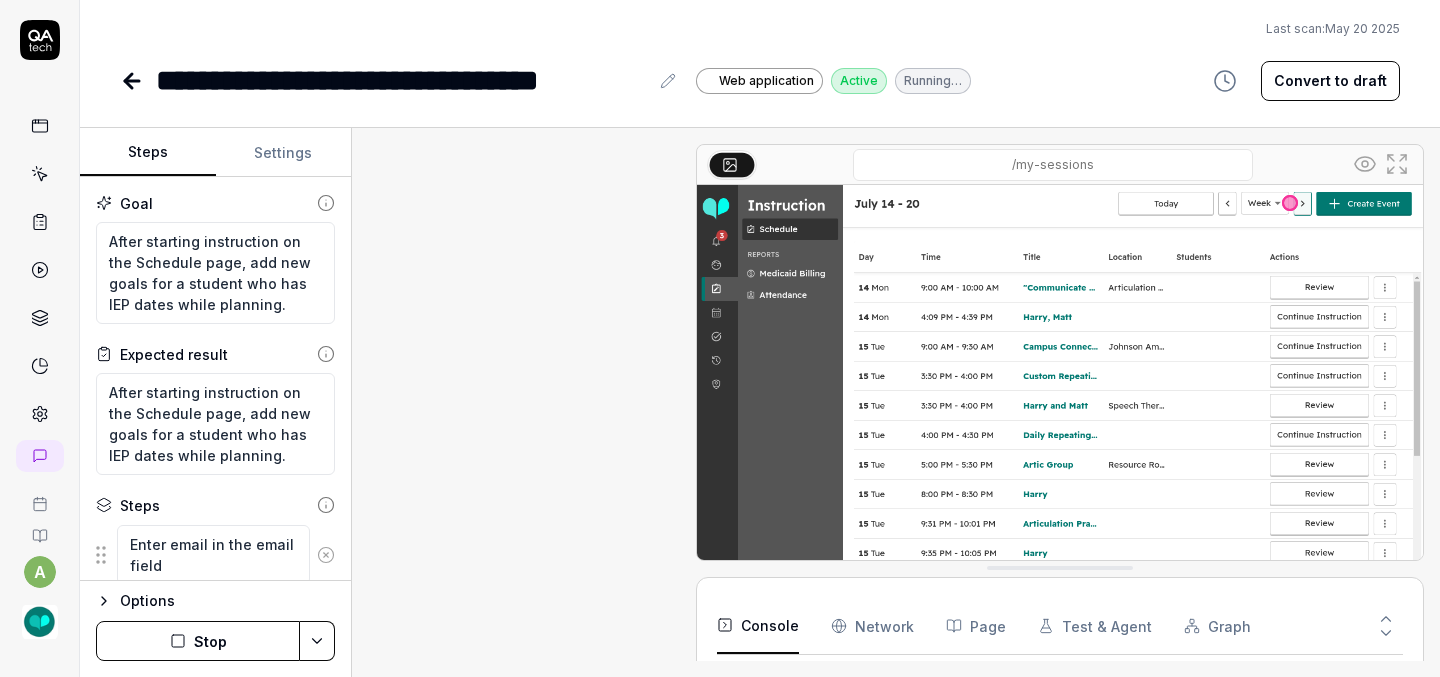 click 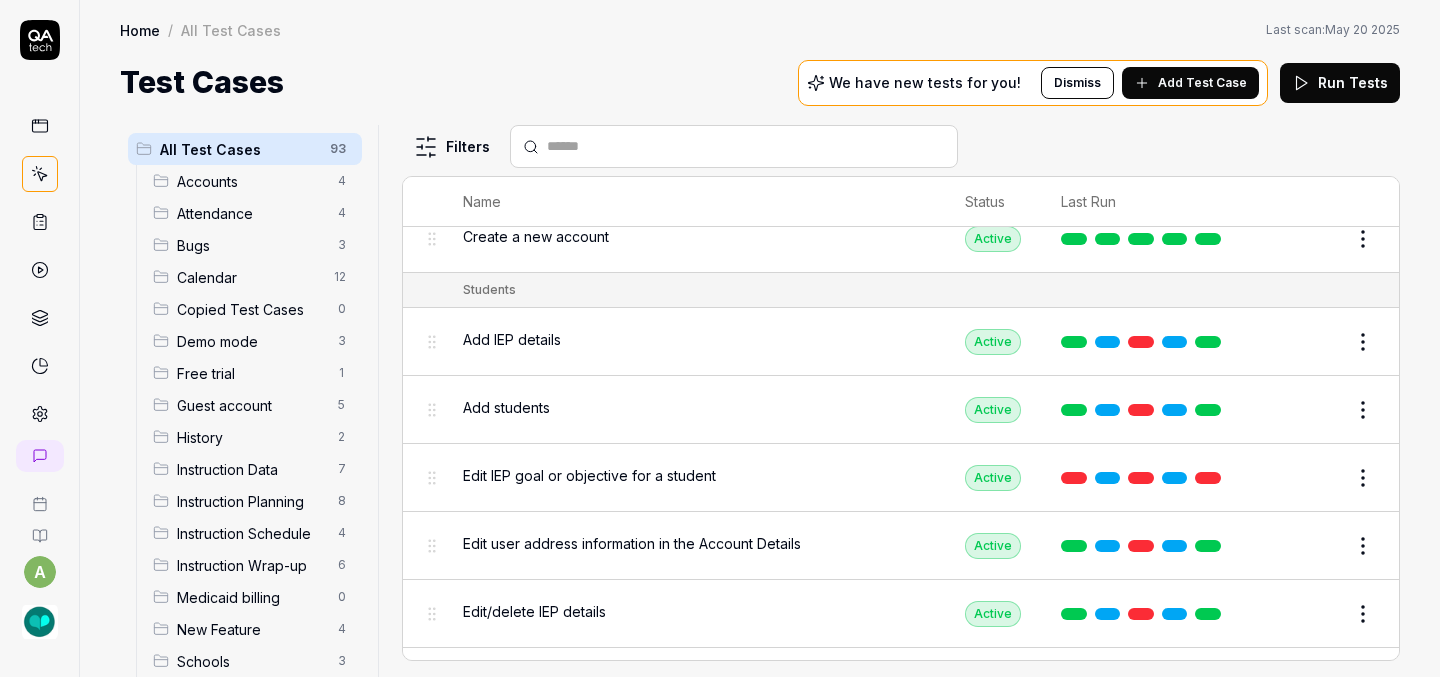 scroll, scrollTop: 5069, scrollLeft: 0, axis: vertical 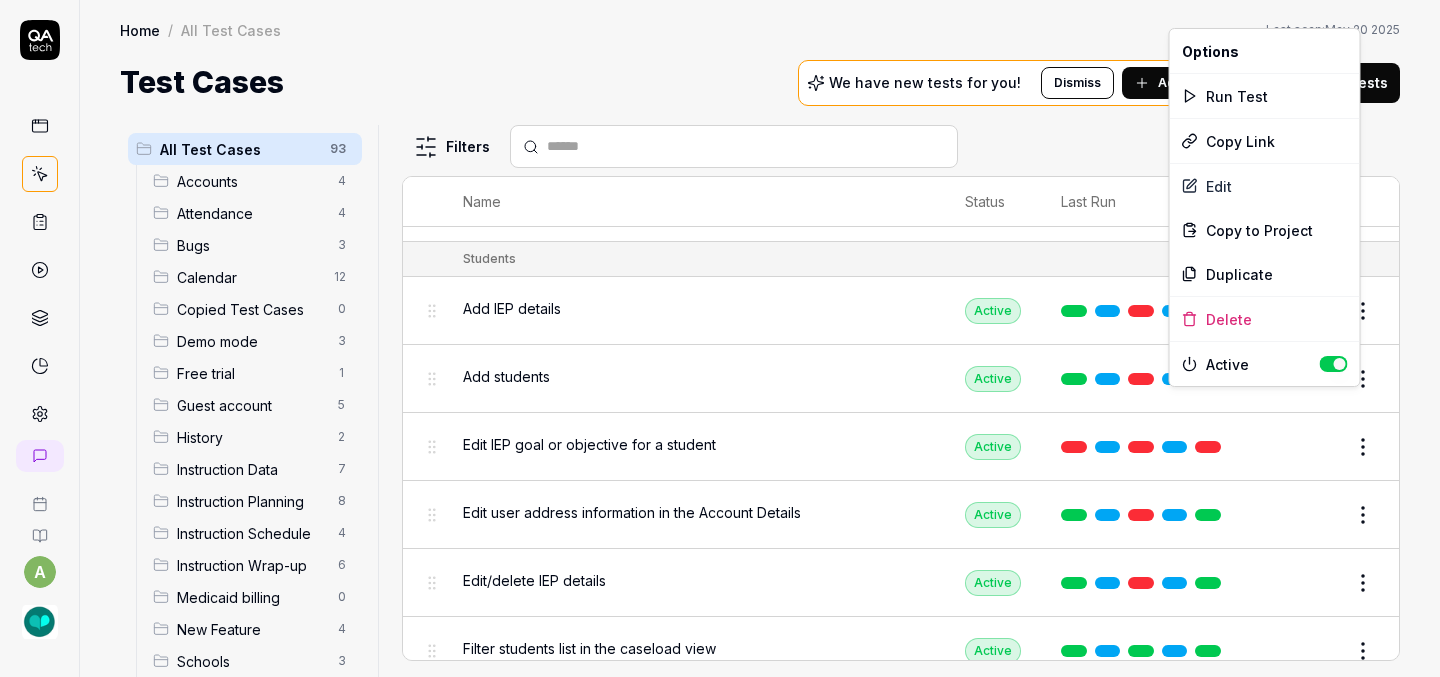 click on "a Home / All Test Cases Home / All Test Cases Last scan: May 20 2025 Test Cases We have new tests for you! Dismiss Add Test Case Run Tests All Test Cases 93 Accounts 4 Attendance 4 Bugs 3 Calendar 12 Copied Test Cases 0 Demo mode 3 Free trial 1 Guest account 5 History 2 Instruction Data 7 Instruction Planning 8 Instruction Schedule 4 Instruction Wrap-up 6 Medicaid billing 0 New Feature 4 Schools 3 Sign Up 1 Students 10 Tasks 6 Teachers 3 Templates 7 Filters Name Status Last Run Accounts Edit user information in the Account Details Active Edit Log in to Kit using valid email and password Active Edit Logout from each page Active Edit Request password reset with valid email address Active Edit Attendance Expand row and scroll down Attendance report Active Edit Export Attendance report Active Edit Search and filter by custom date range Active Edit Search for specific attendance records and view attendance statistics Active Edit Bugs Check page scrolling on each page Active Edit Draft Review Active Edit Calendar" at bounding box center [720, 338] 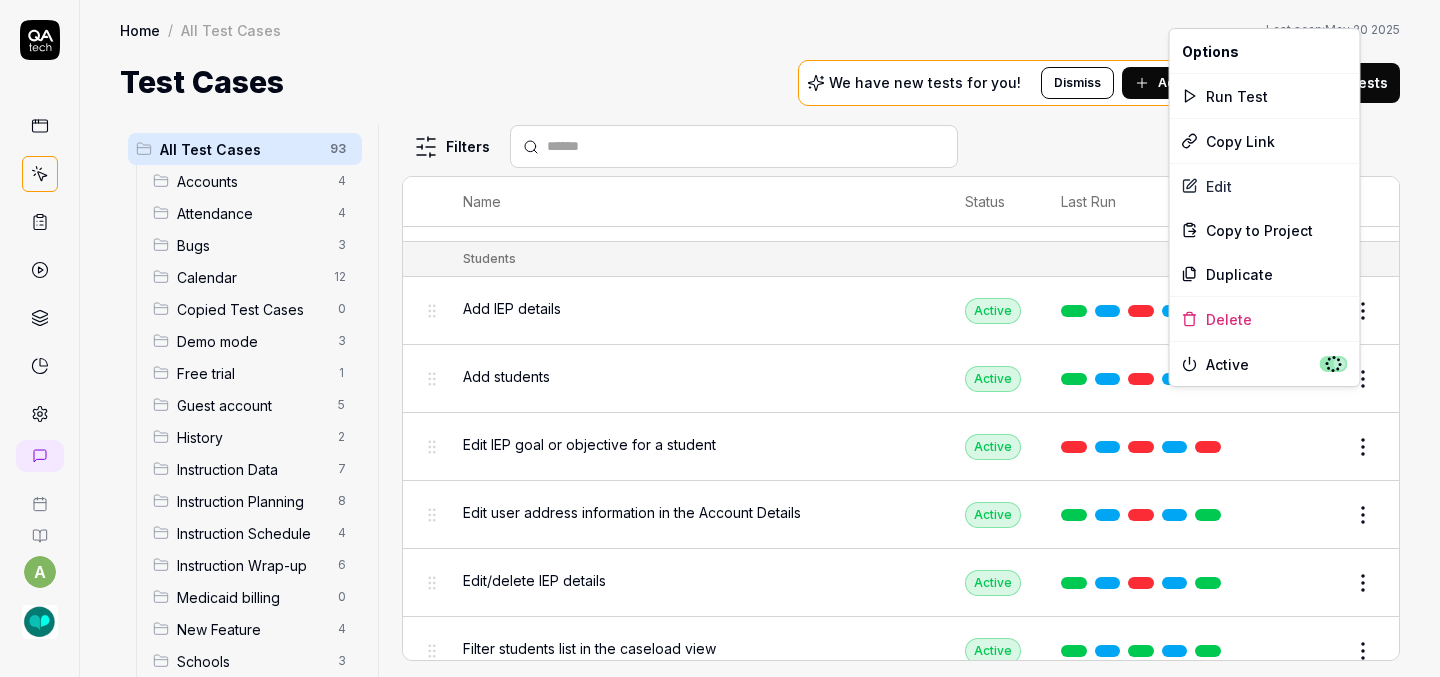 click on "a Home / All Test Cases Home / All Test Cases Last scan: May 20 2025 Test Cases We have new tests for you! Dismiss Add Test Case Run Tests All Test Cases 93 Accounts 4 Attendance 4 Bugs 3 Calendar 12 Copied Test Cases 0 Demo mode 3 Free trial 1 Guest account 5 History 2 Instruction Data 7 Instruction Planning 8 Instruction Schedule 4 Instruction Wrap-up 6 Medicaid billing 0 New Feature 4 Schools 3 Sign Up 1 Students 10 Tasks 6 Teachers 3 Templates 7 Filters Name Status Last Run Accounts Edit user information in the Account Details Active Edit Log in to Kit using valid email and password Active Edit Logout from each page Active Edit Request password reset with valid email address Active Edit Attendance Expand row and scroll down Attendance report Active Edit Export Attendance report Active Edit Search and filter by custom date range Active Edit Search for specific attendance records and view attendance statistics Active Edit Bugs Check page scrolling on each page Active Edit Draft Review Active Edit Calendar" at bounding box center [720, 338] 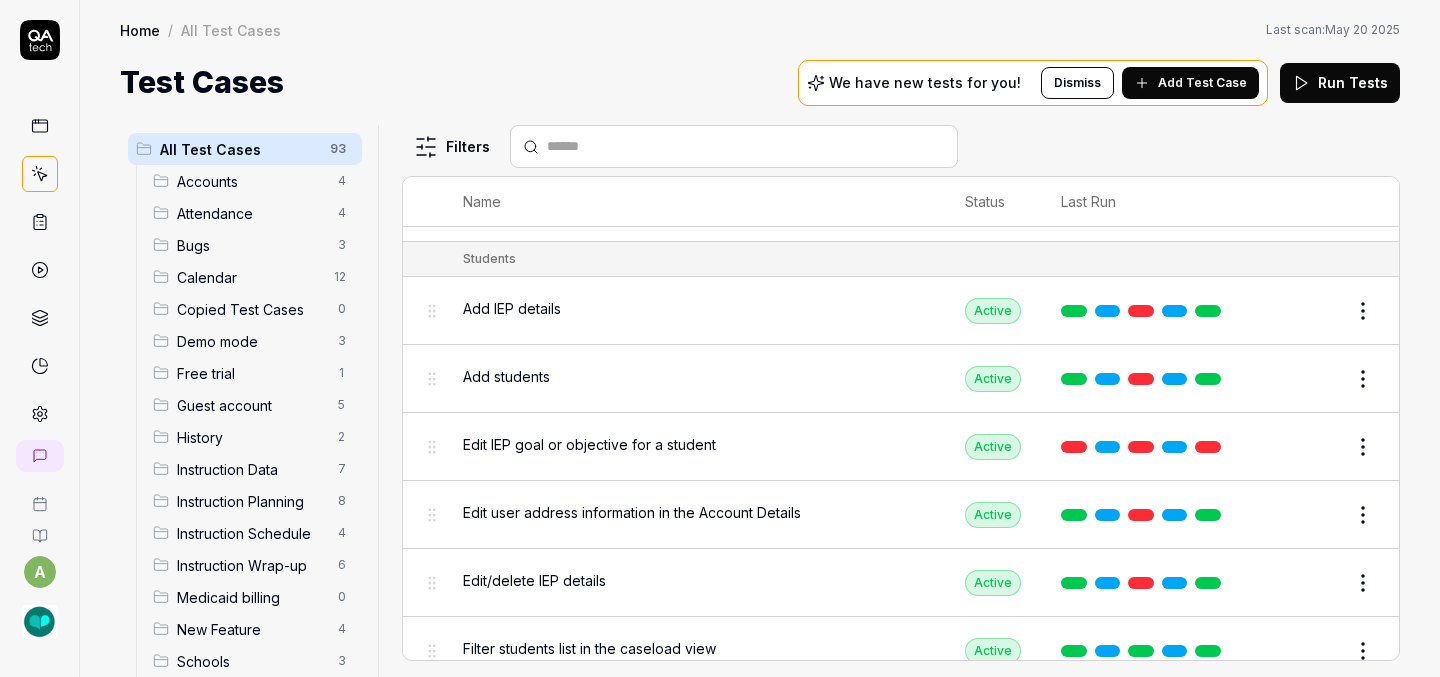 click on "Edit" at bounding box center (1315, 447) 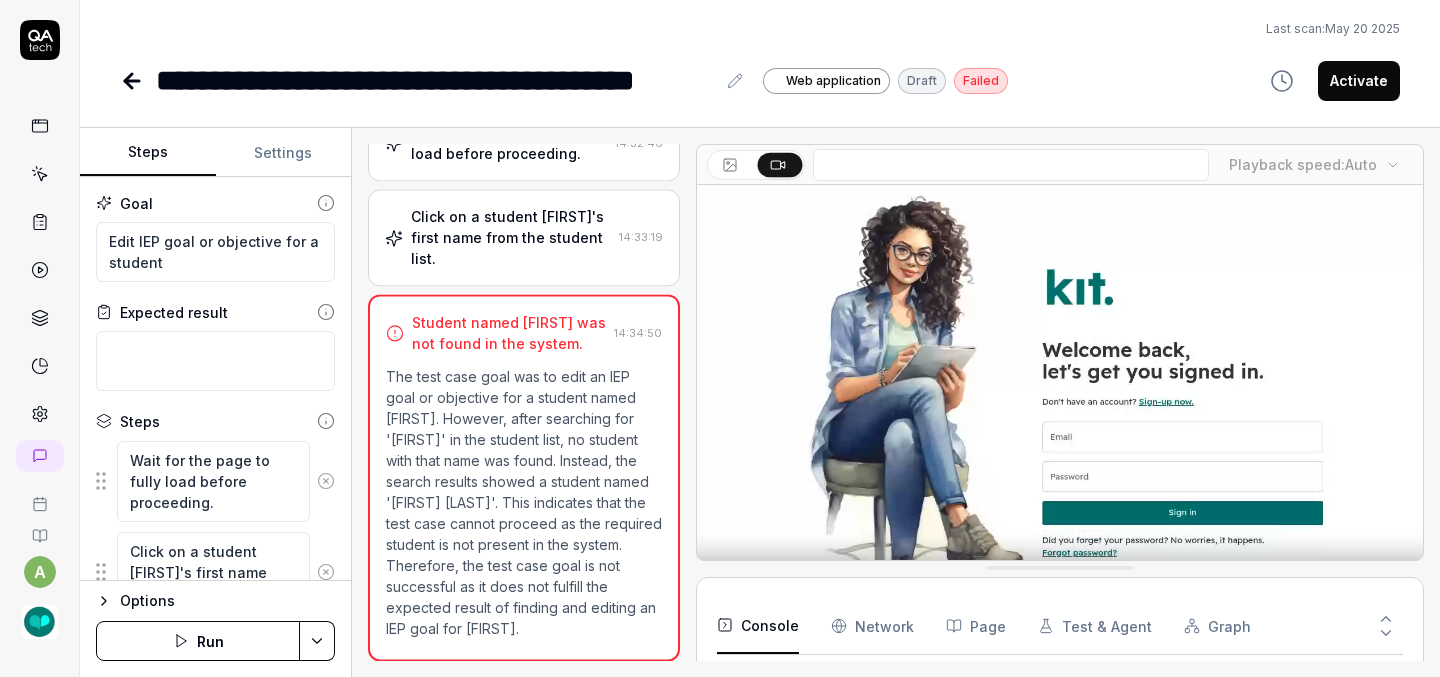 scroll, scrollTop: 132, scrollLeft: 0, axis: vertical 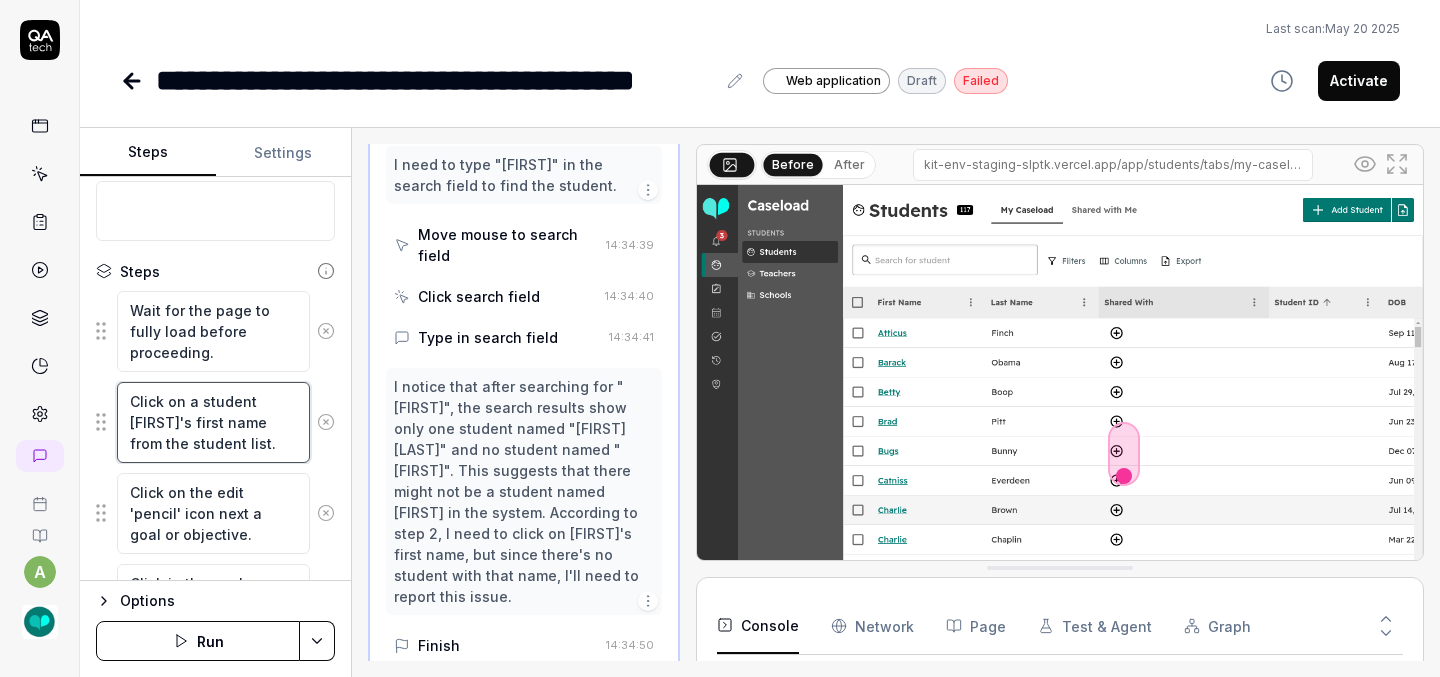 drag, startPoint x: 188, startPoint y: 398, endPoint x: 206, endPoint y: 398, distance: 18 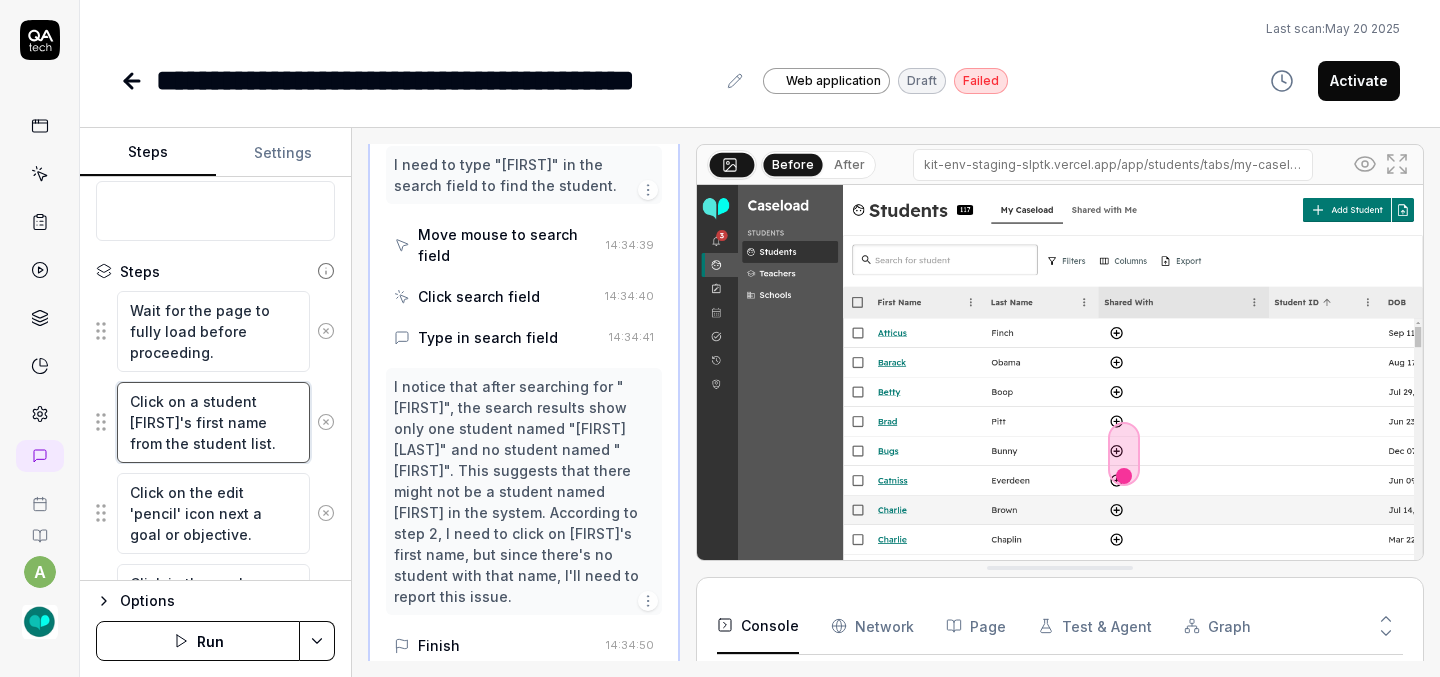 click on "Click on the student Abe's first name from the student list." at bounding box center (213, 422) 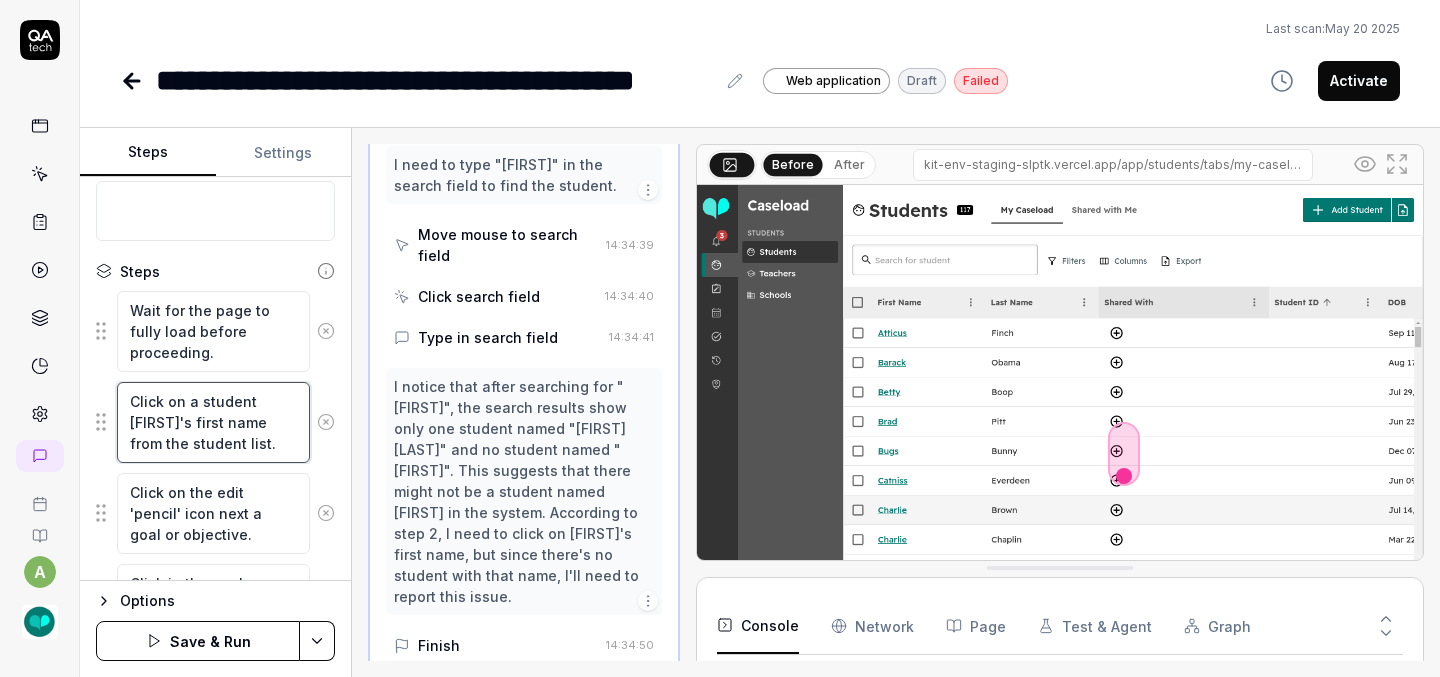 drag, startPoint x: 155, startPoint y: 420, endPoint x: 89, endPoint y: 419, distance: 66.007576 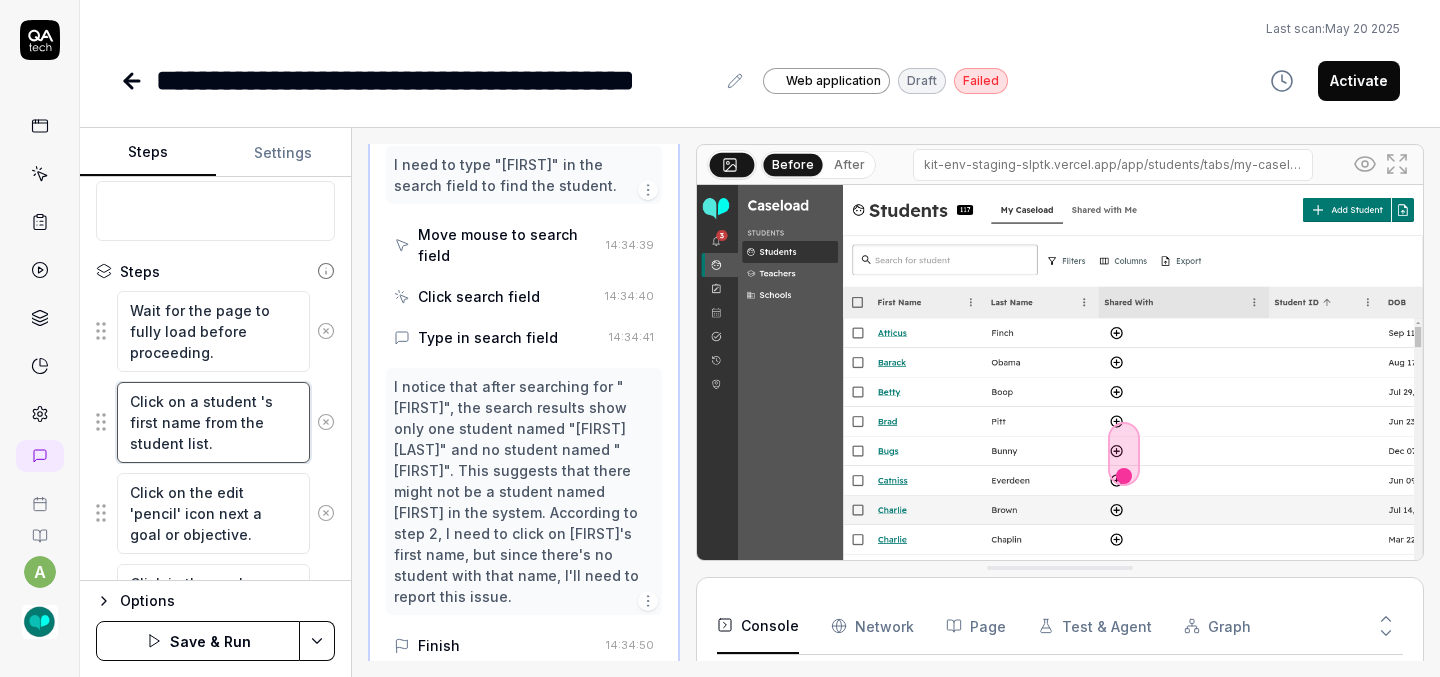 type on "*" 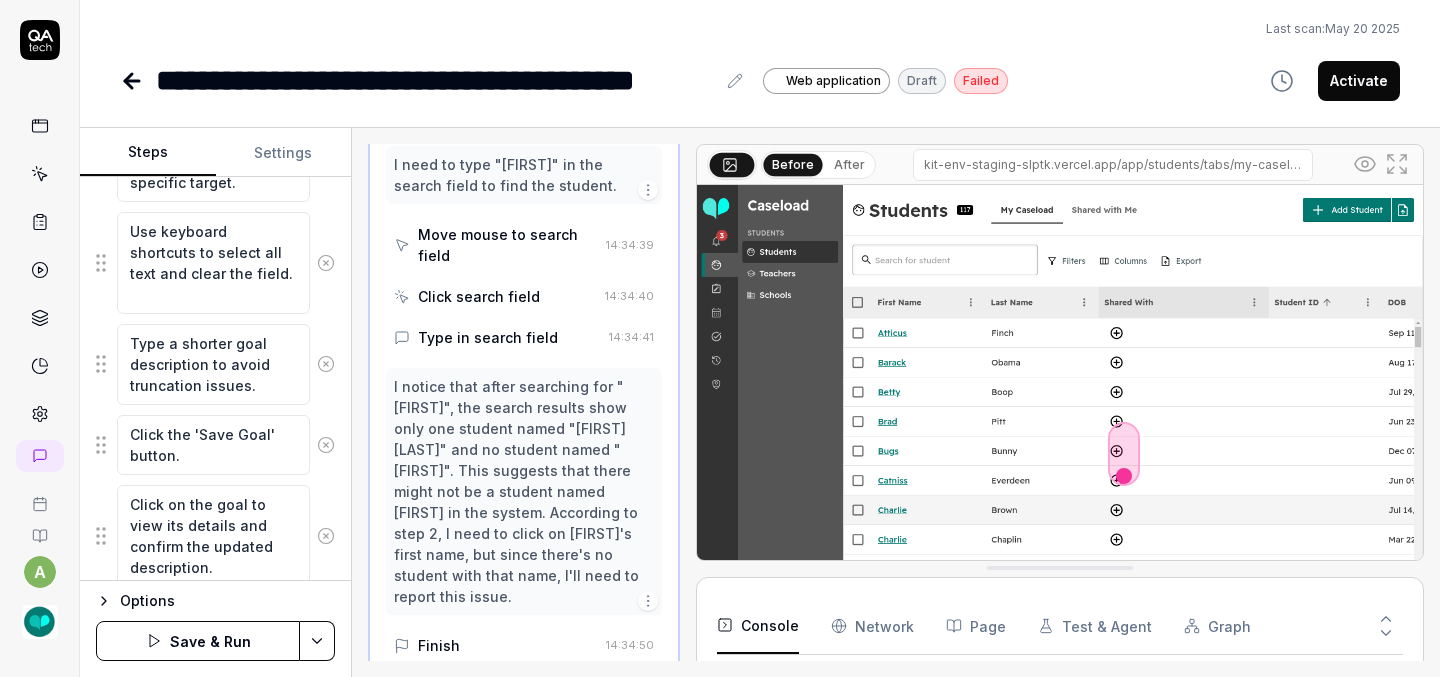 scroll, scrollTop: 683, scrollLeft: 0, axis: vertical 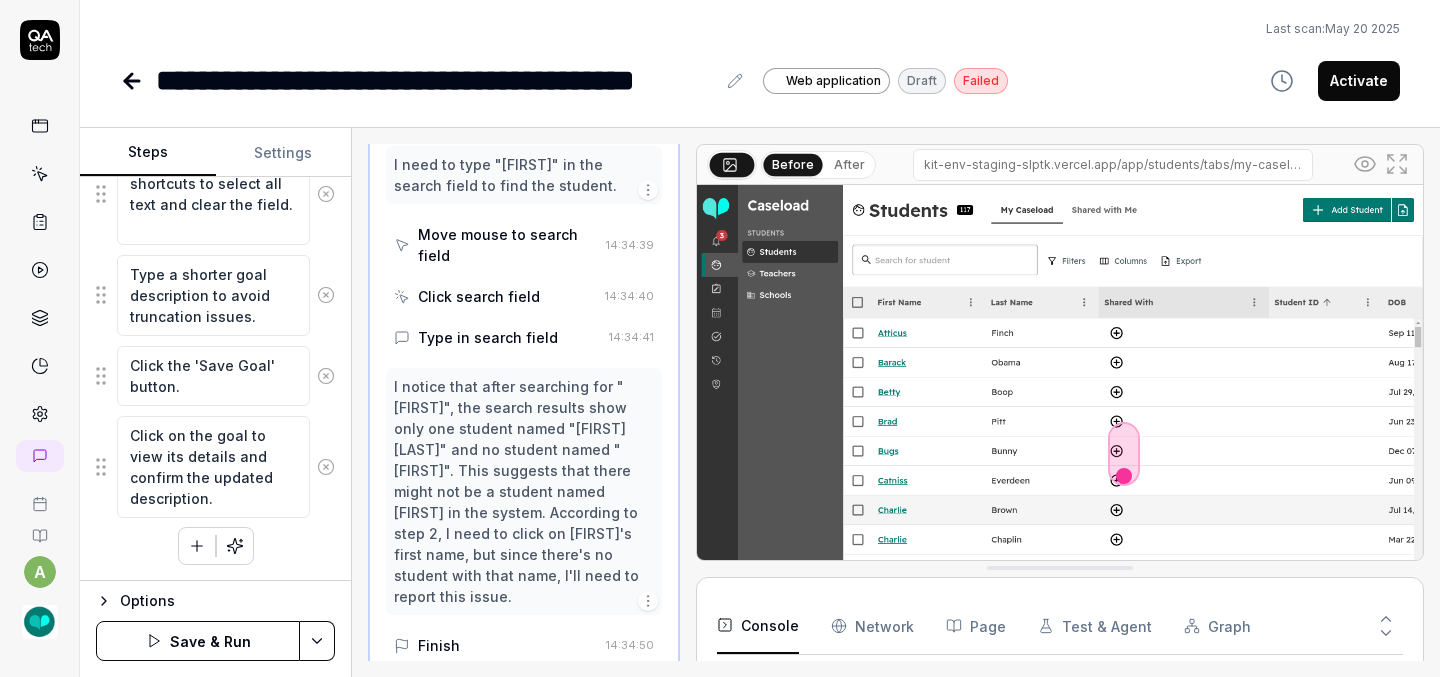 type on "Click on a student's first name from the student list." 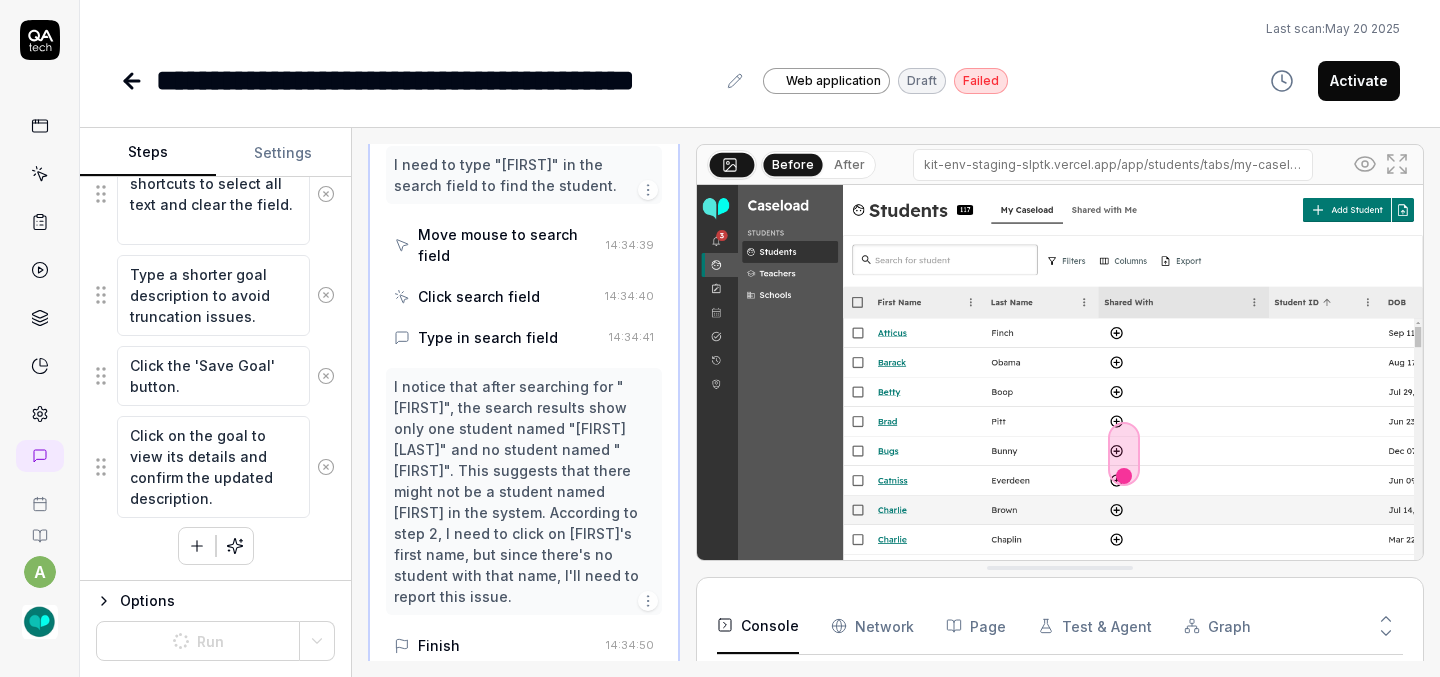 type on "*" 